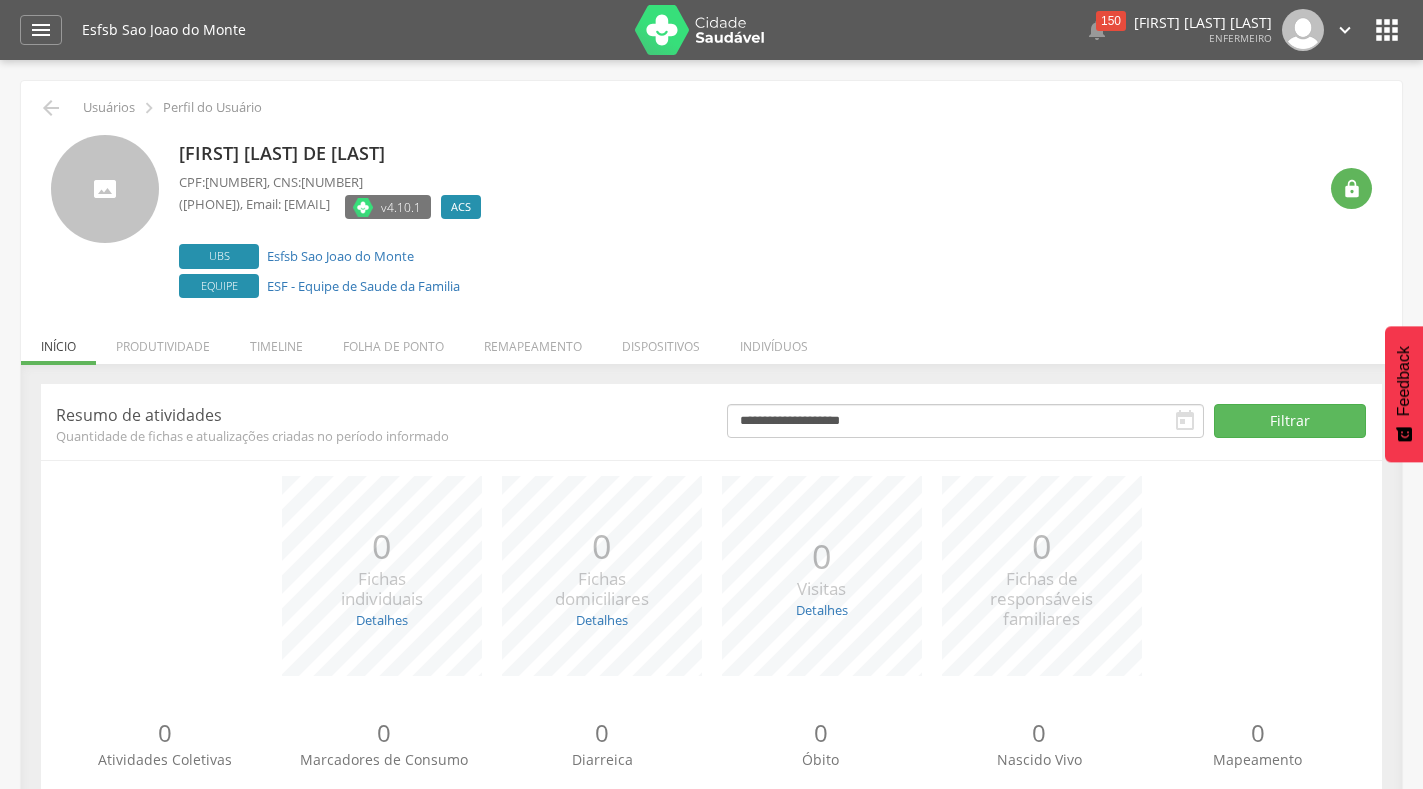 scroll, scrollTop: 0, scrollLeft: 0, axis: both 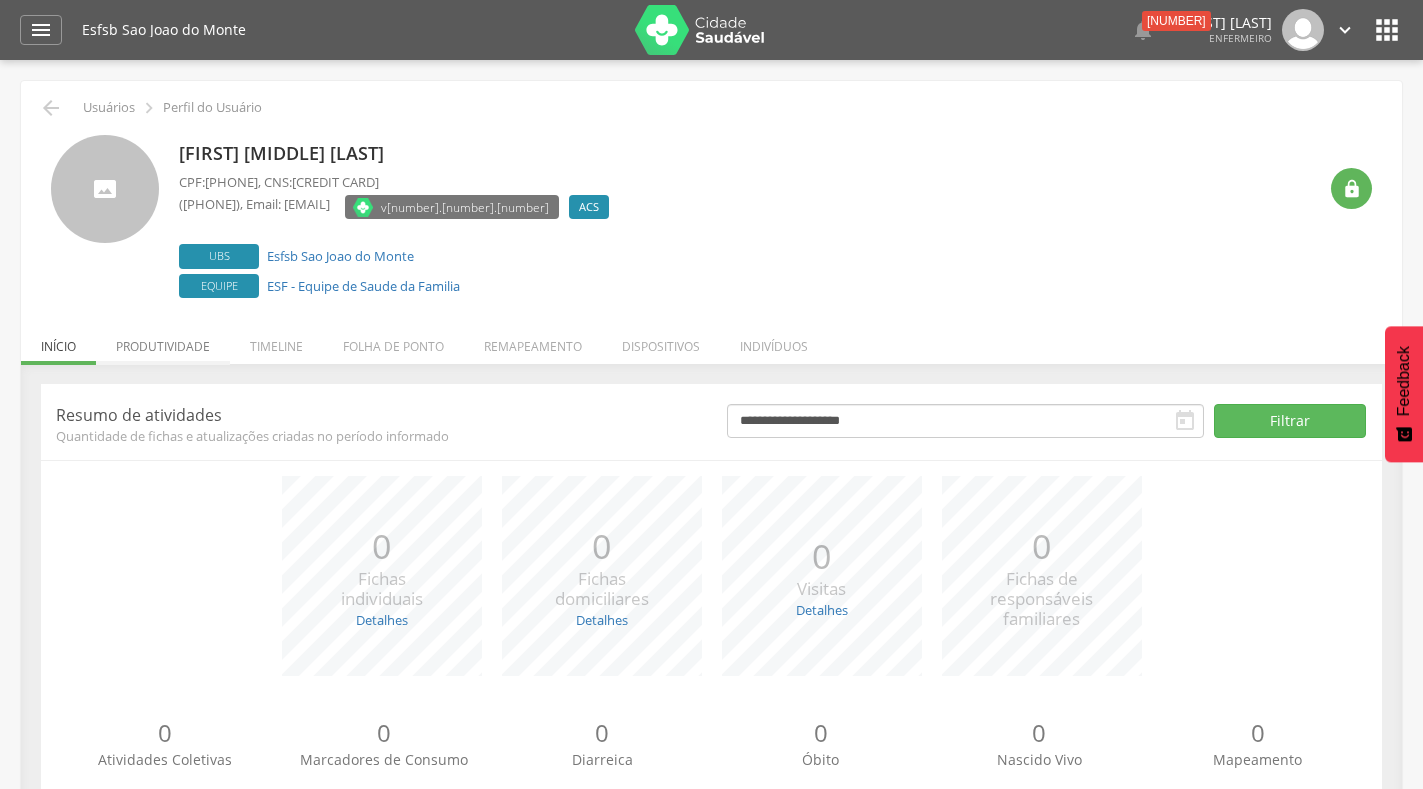 click on "Produtividade" at bounding box center (163, 341) 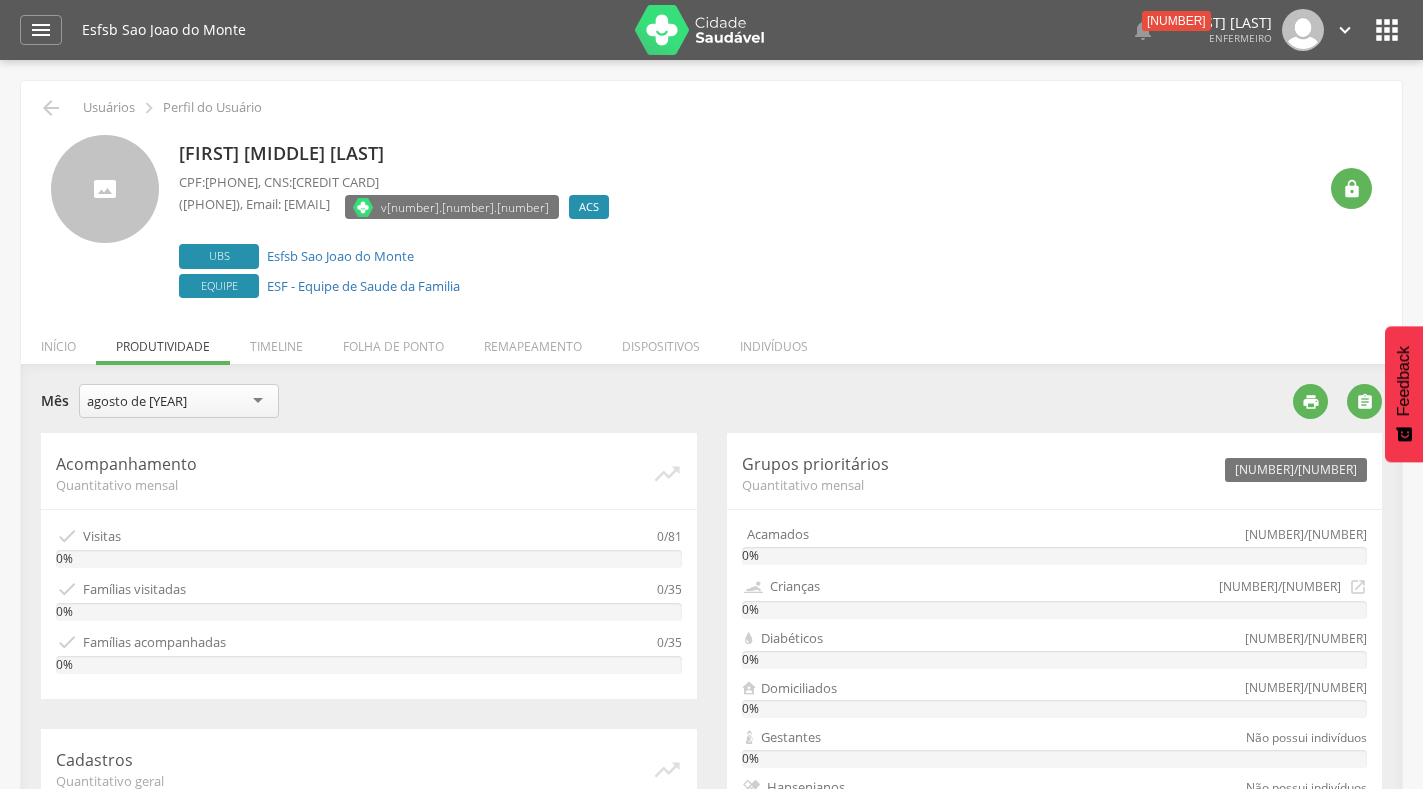 click on "Folha de ponto" at bounding box center (393, 341) 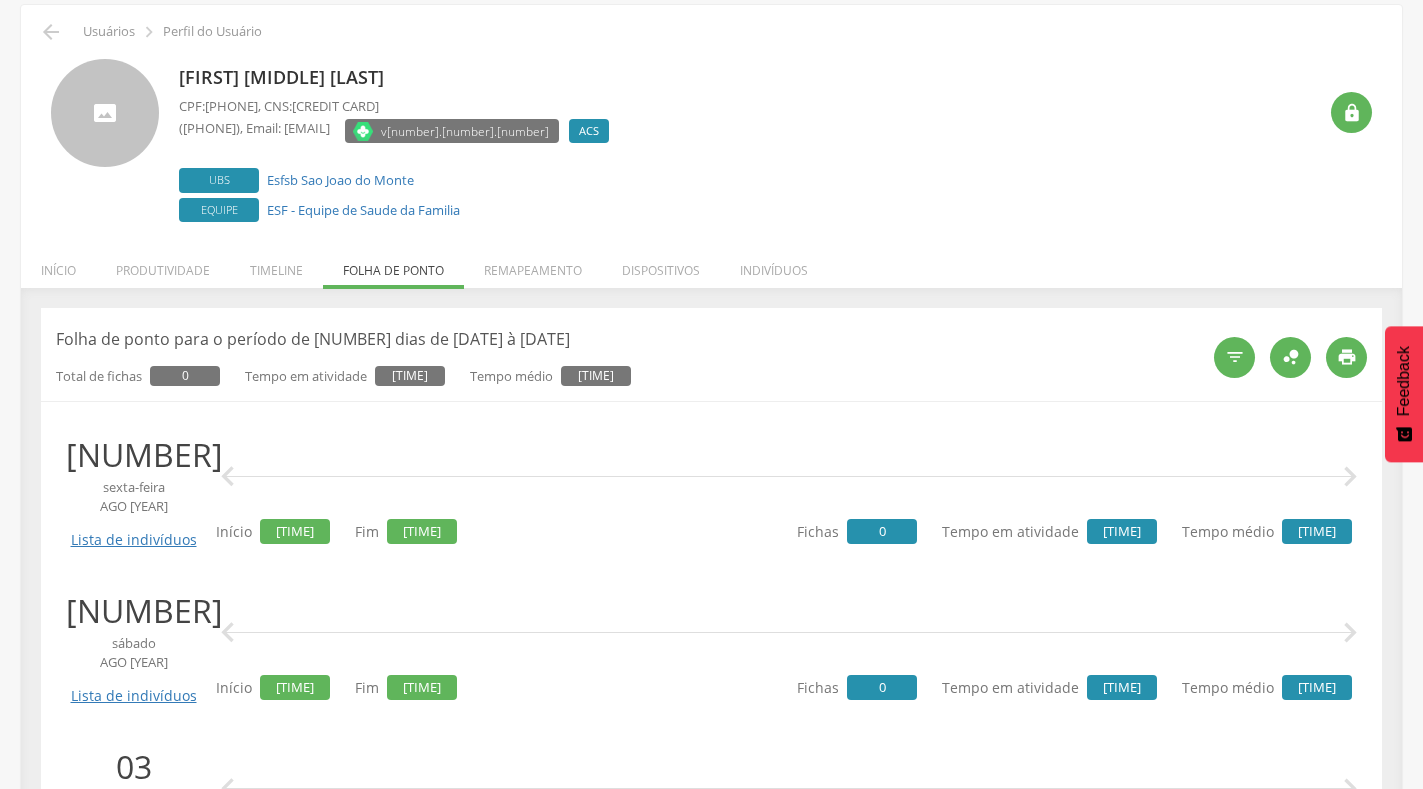 scroll, scrollTop: 0, scrollLeft: 0, axis: both 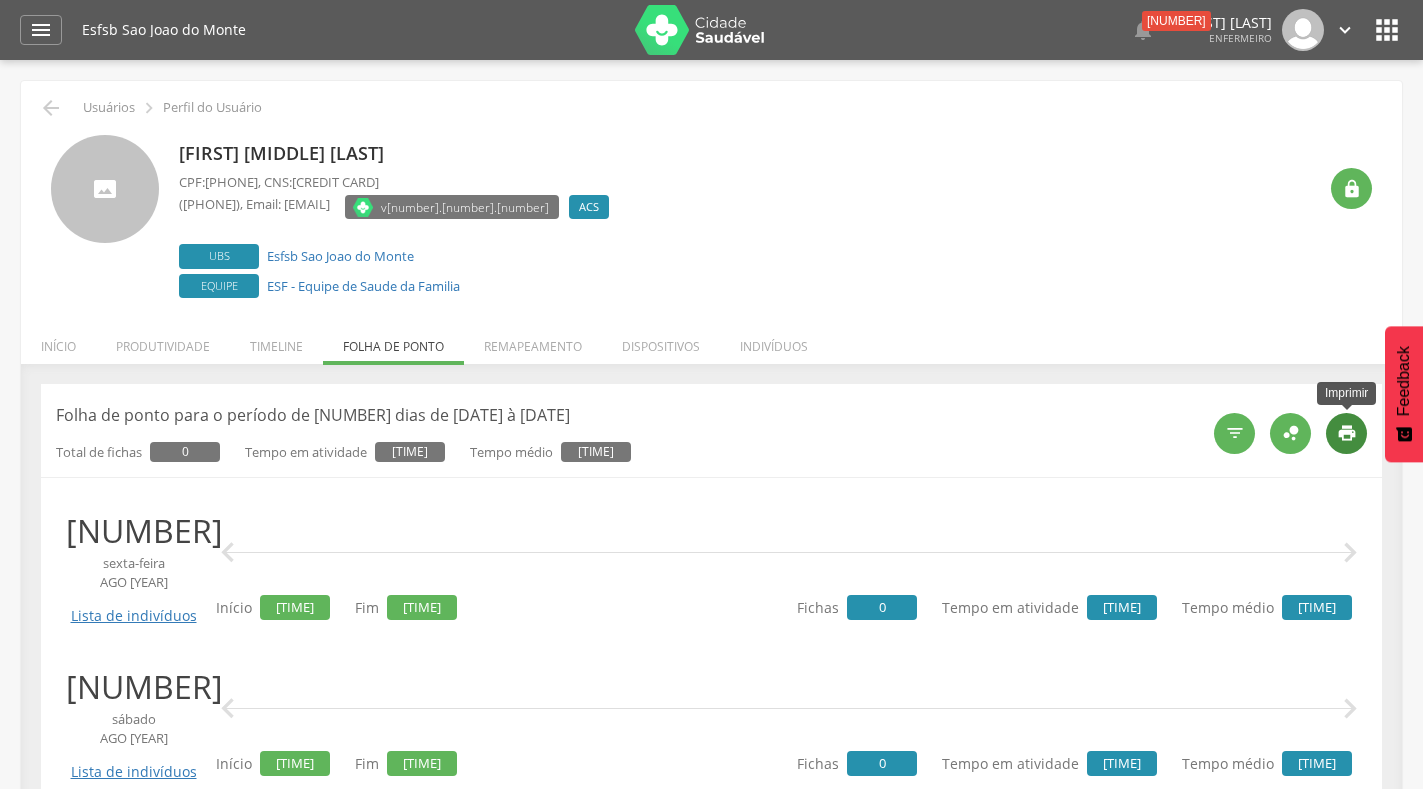 click on "" at bounding box center [1347, 433] 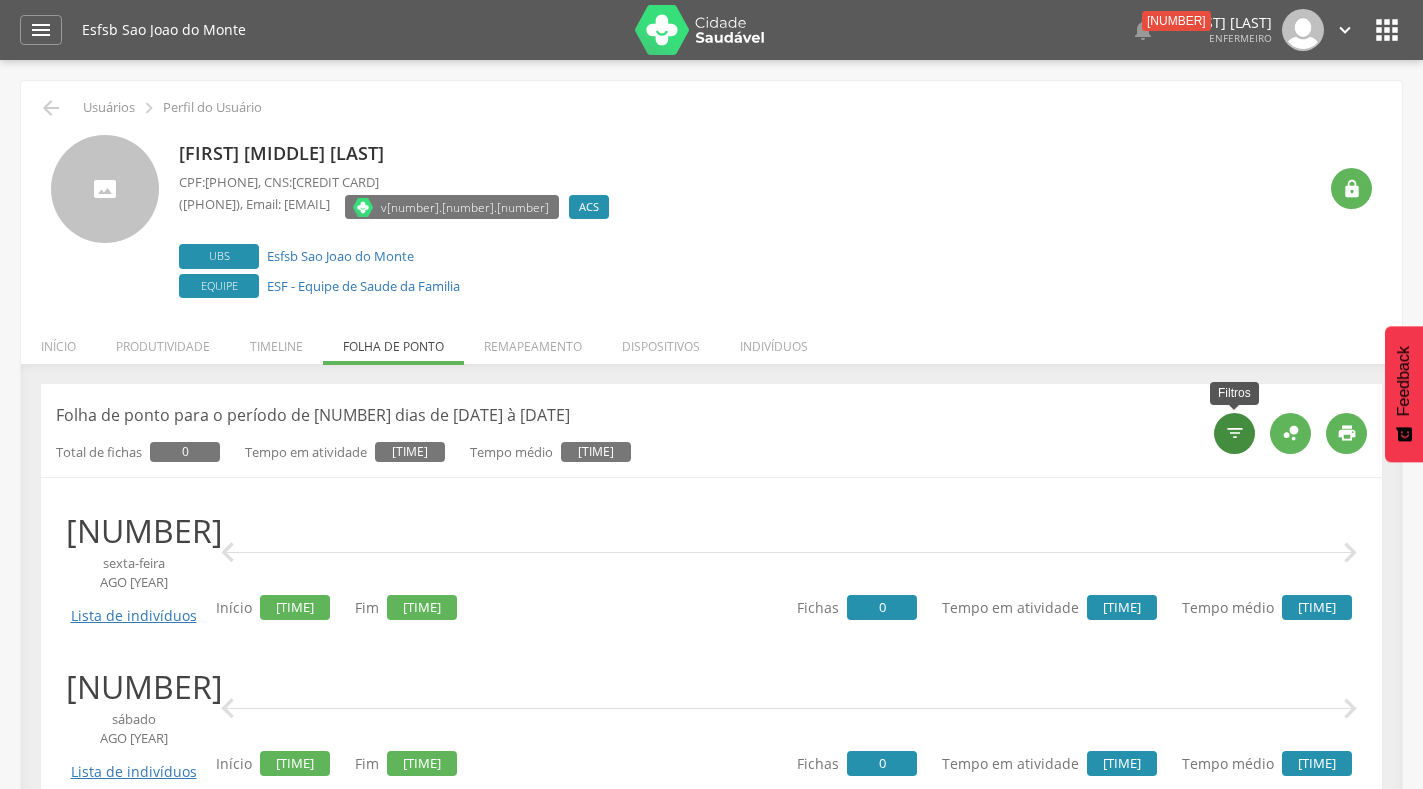 click on "" at bounding box center [1235, 433] 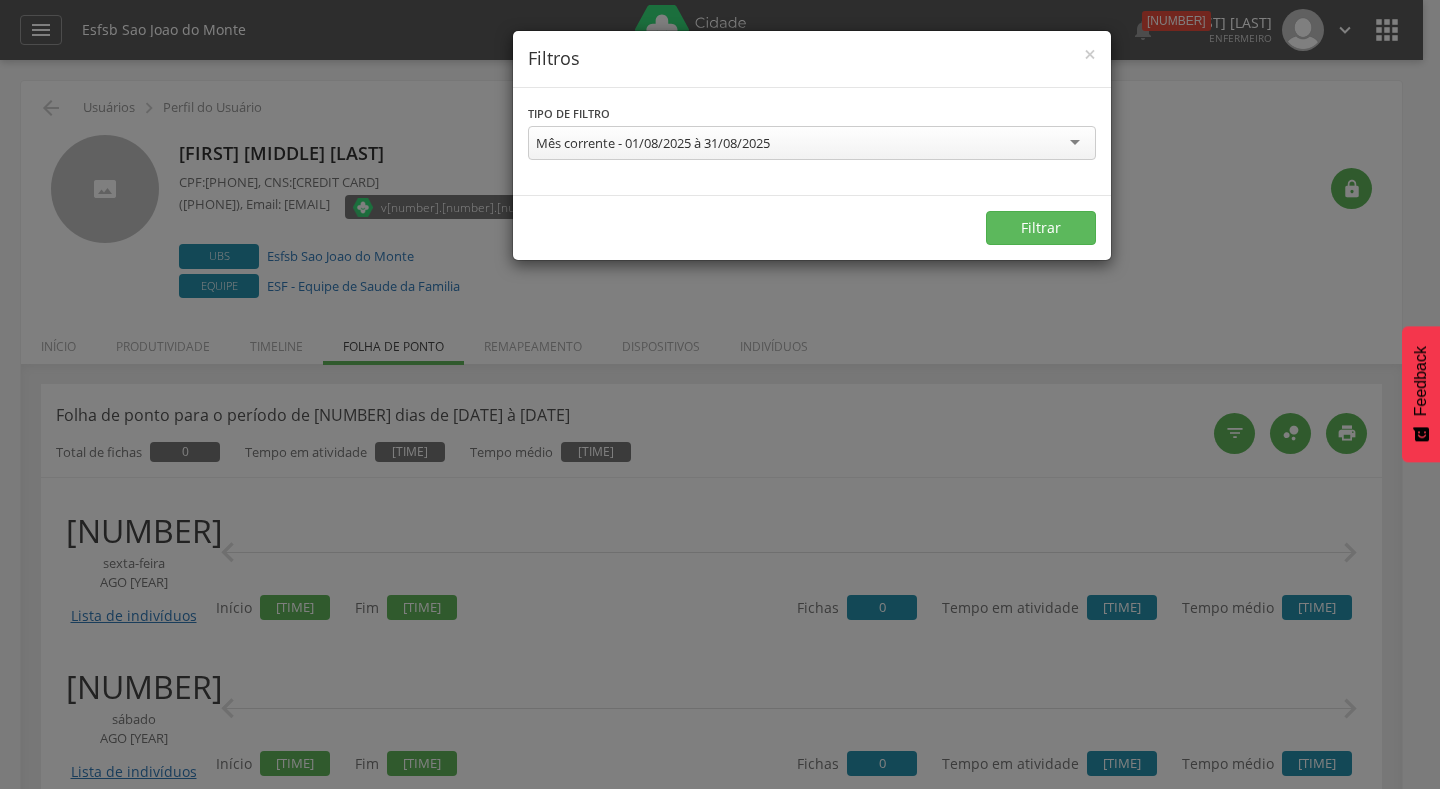click on "Mês corrente - 01/08/2025 à 31/08/2025" at bounding box center (812, 143) 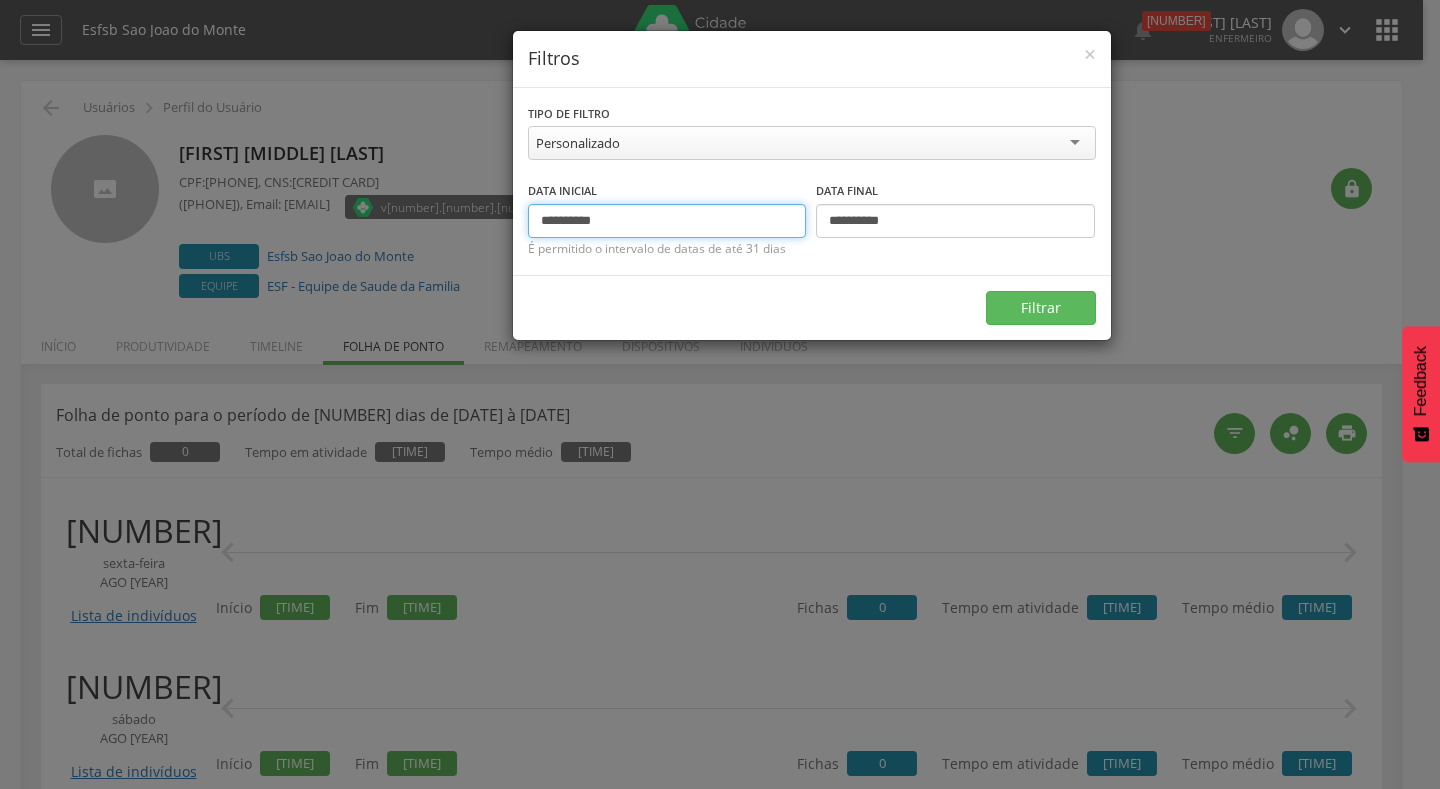 click on "**********" at bounding box center (667, 221) 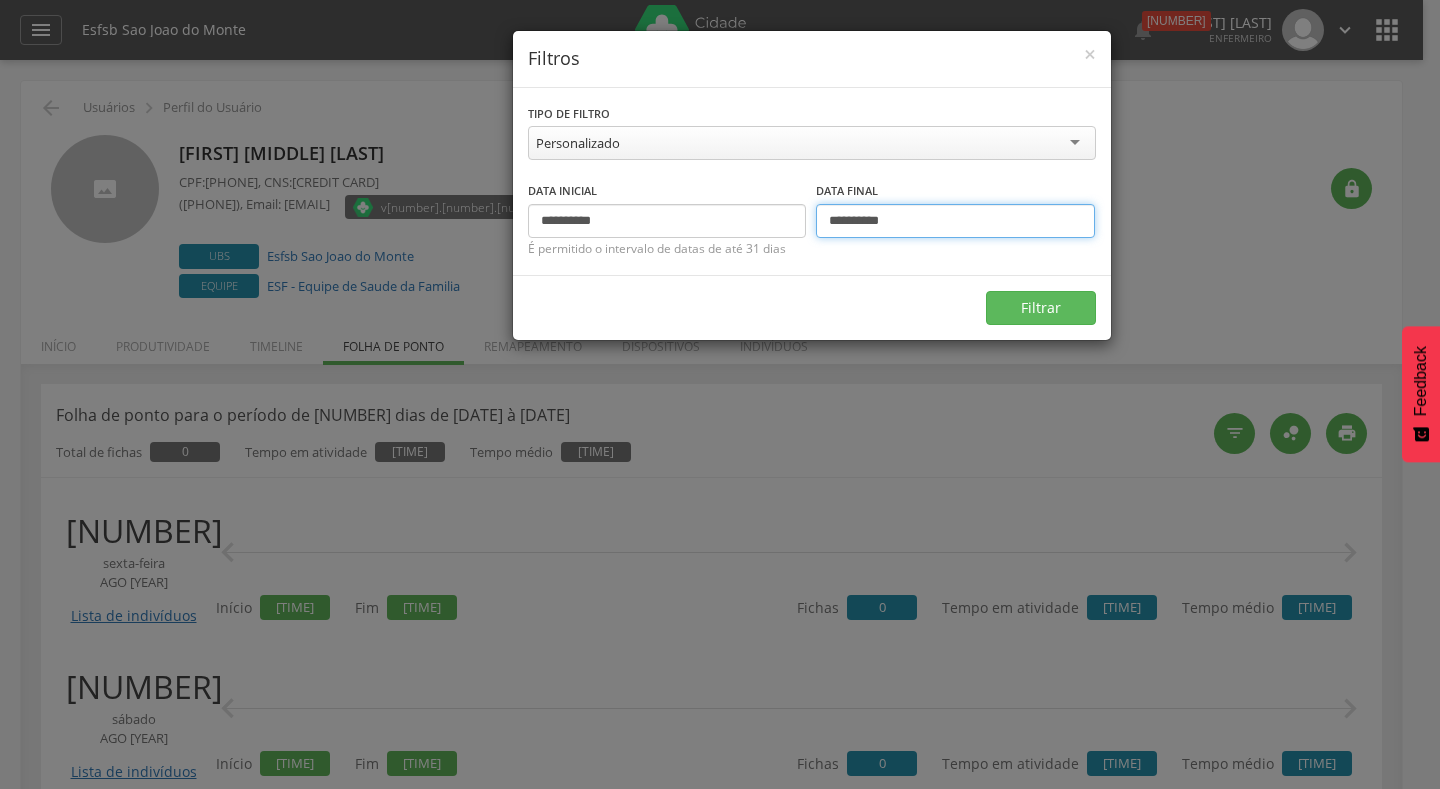 click on "**********" at bounding box center [955, 221] 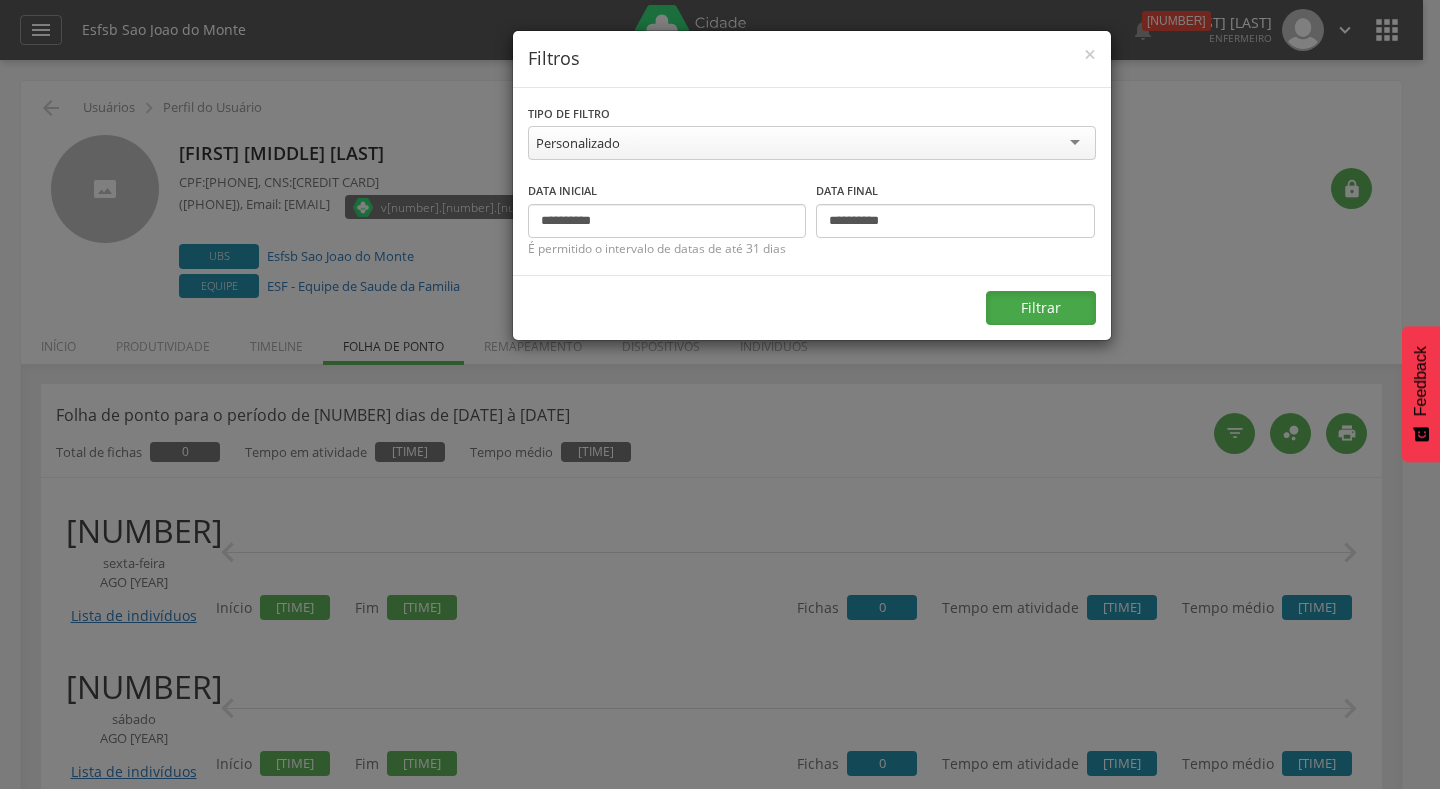 click on "Filtrar" at bounding box center (1041, 308) 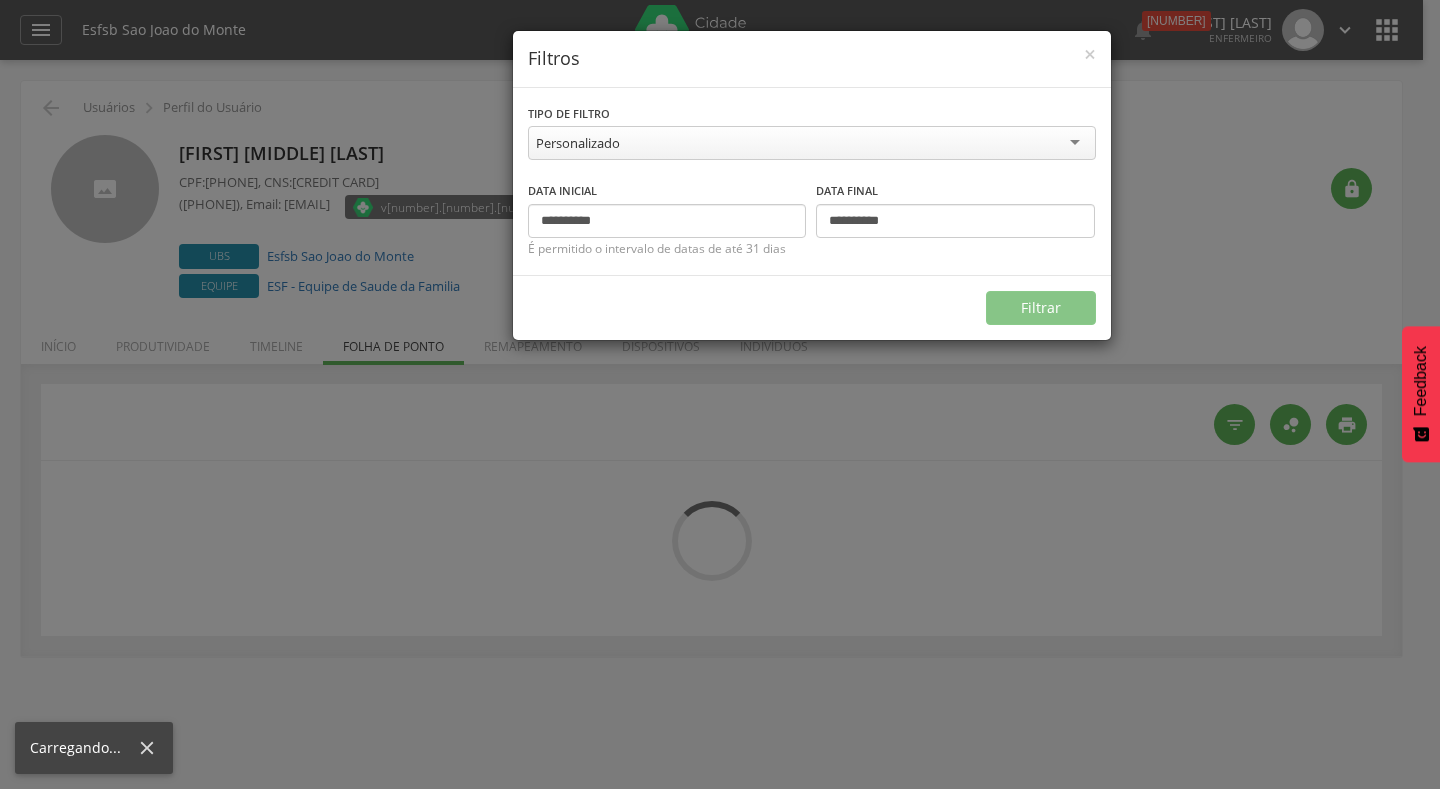type on "**********" 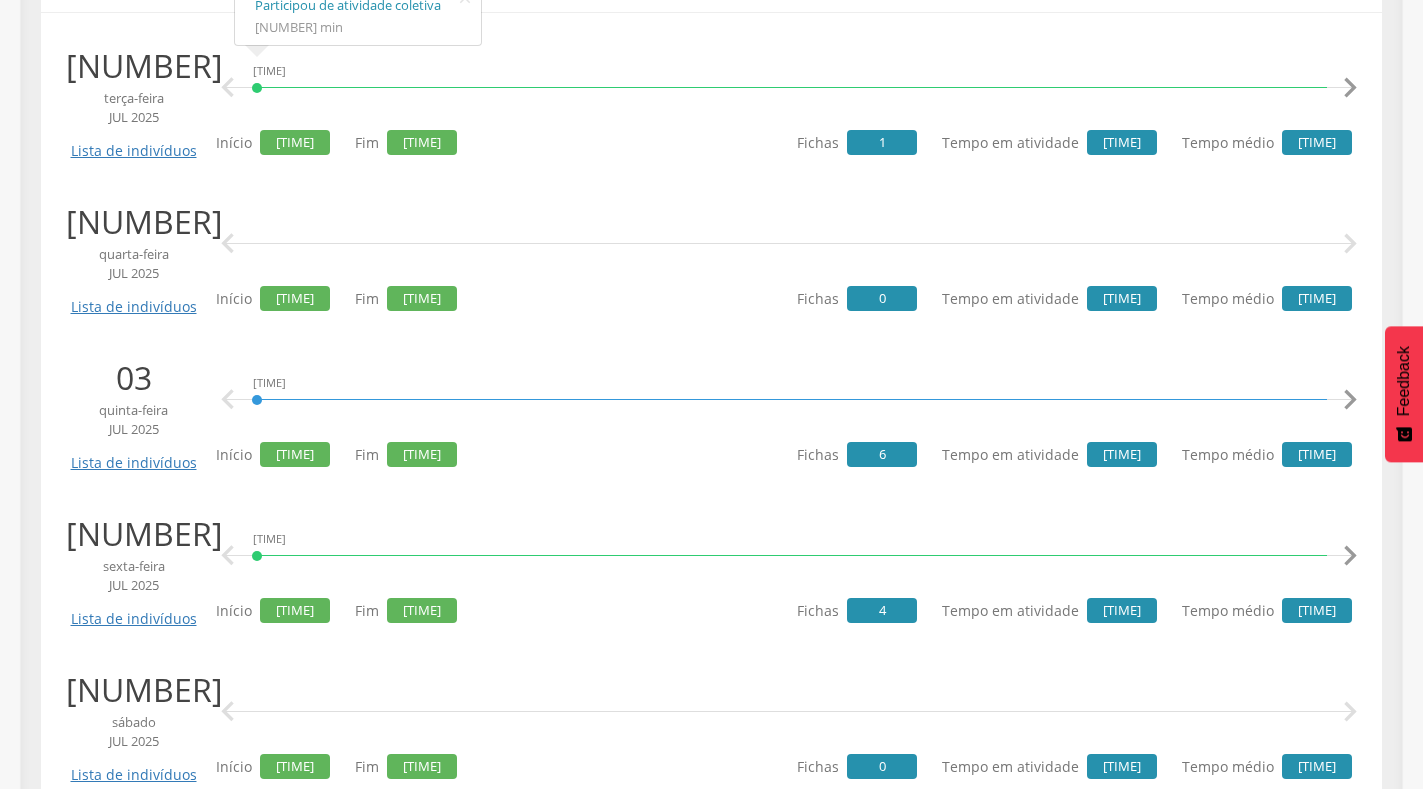 scroll, scrollTop: 300, scrollLeft: 0, axis: vertical 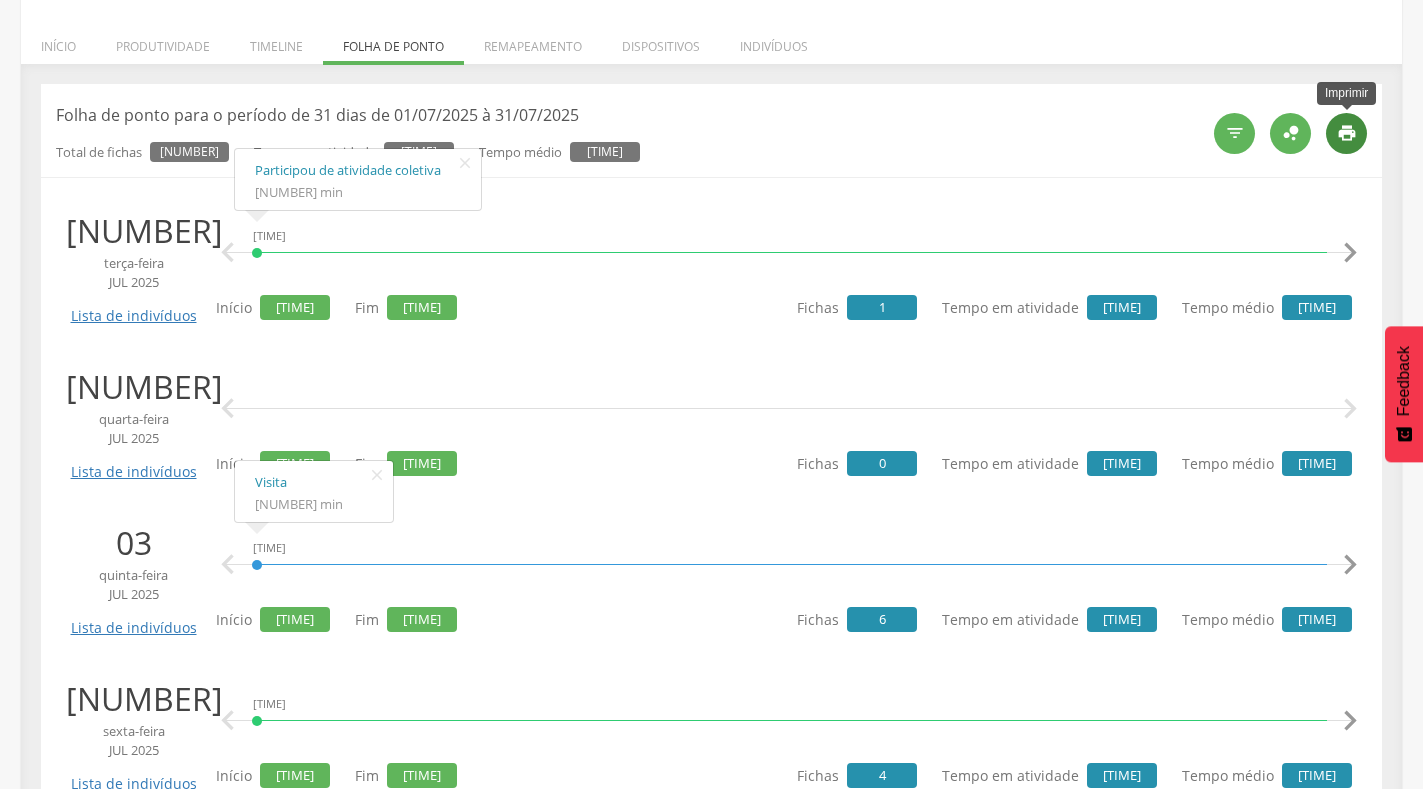 click on "" at bounding box center (1346, 133) 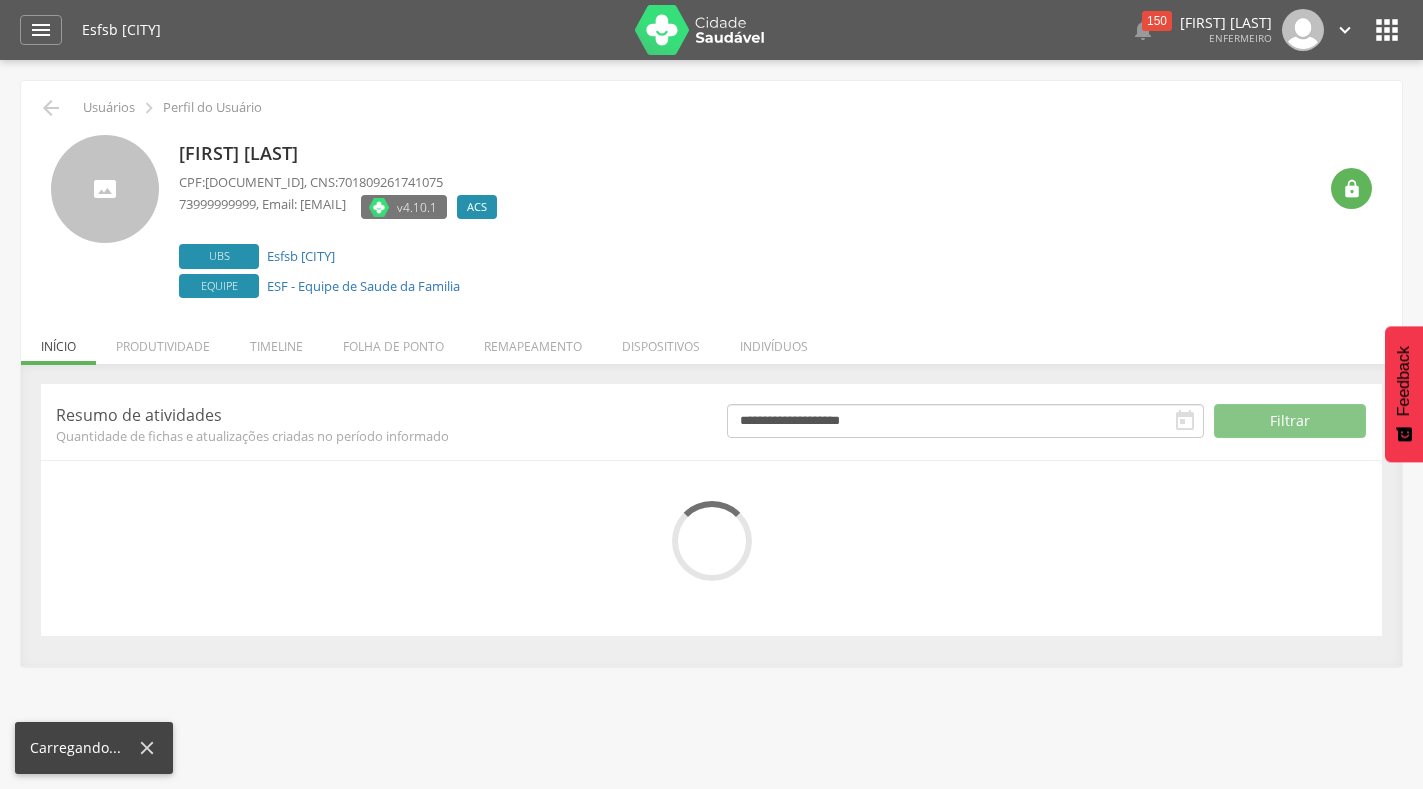 scroll, scrollTop: 0, scrollLeft: 0, axis: both 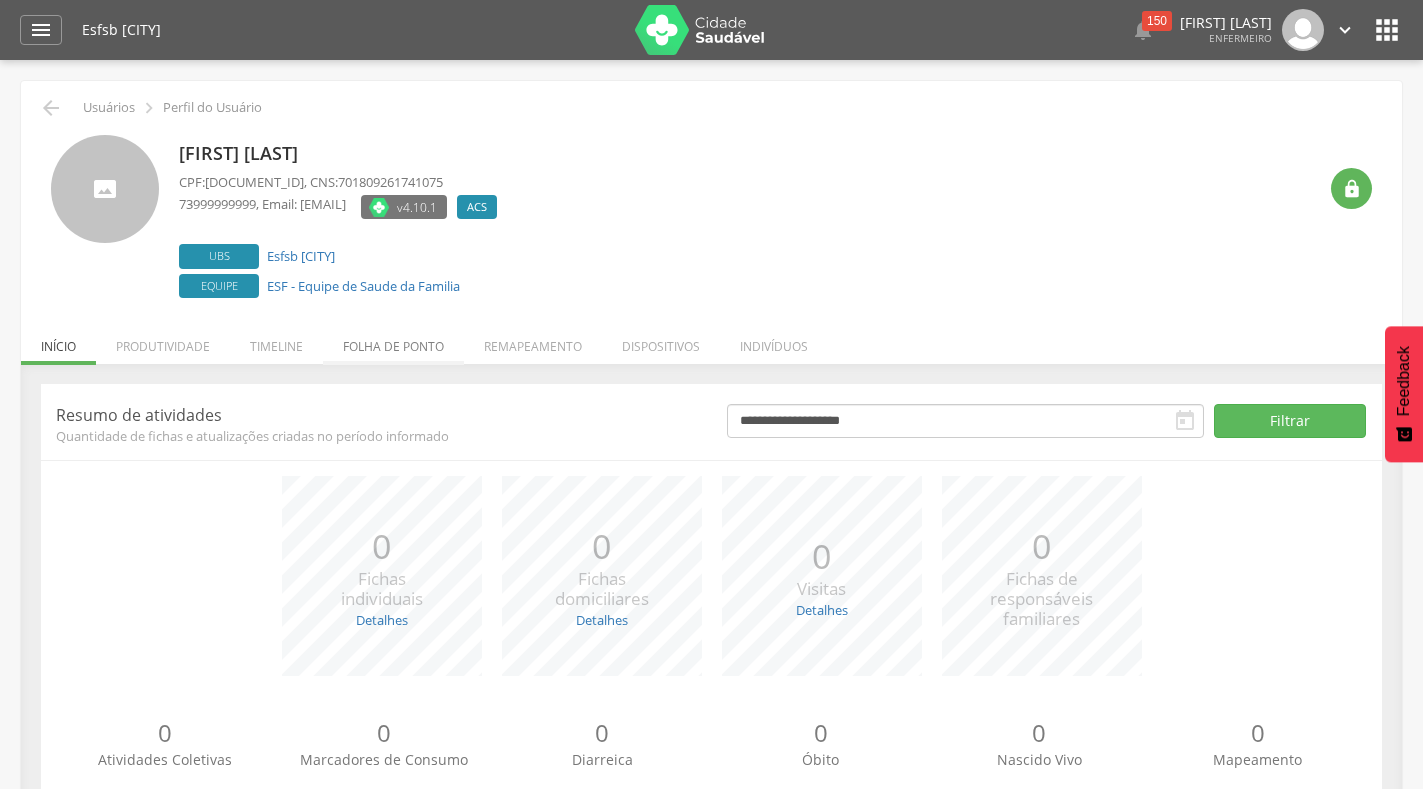 click on "Folha de ponto" at bounding box center (393, 341) 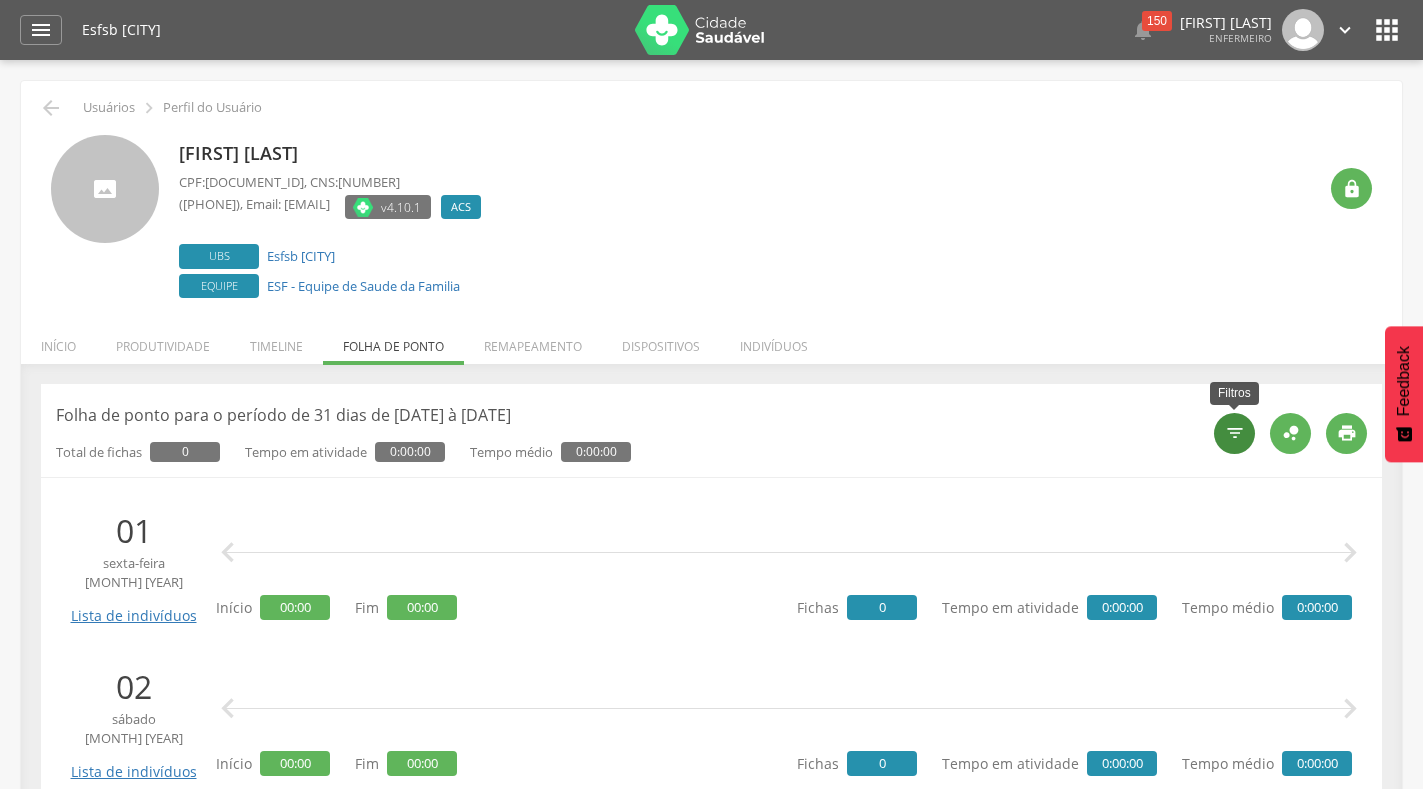 click on "" at bounding box center [1234, 433] 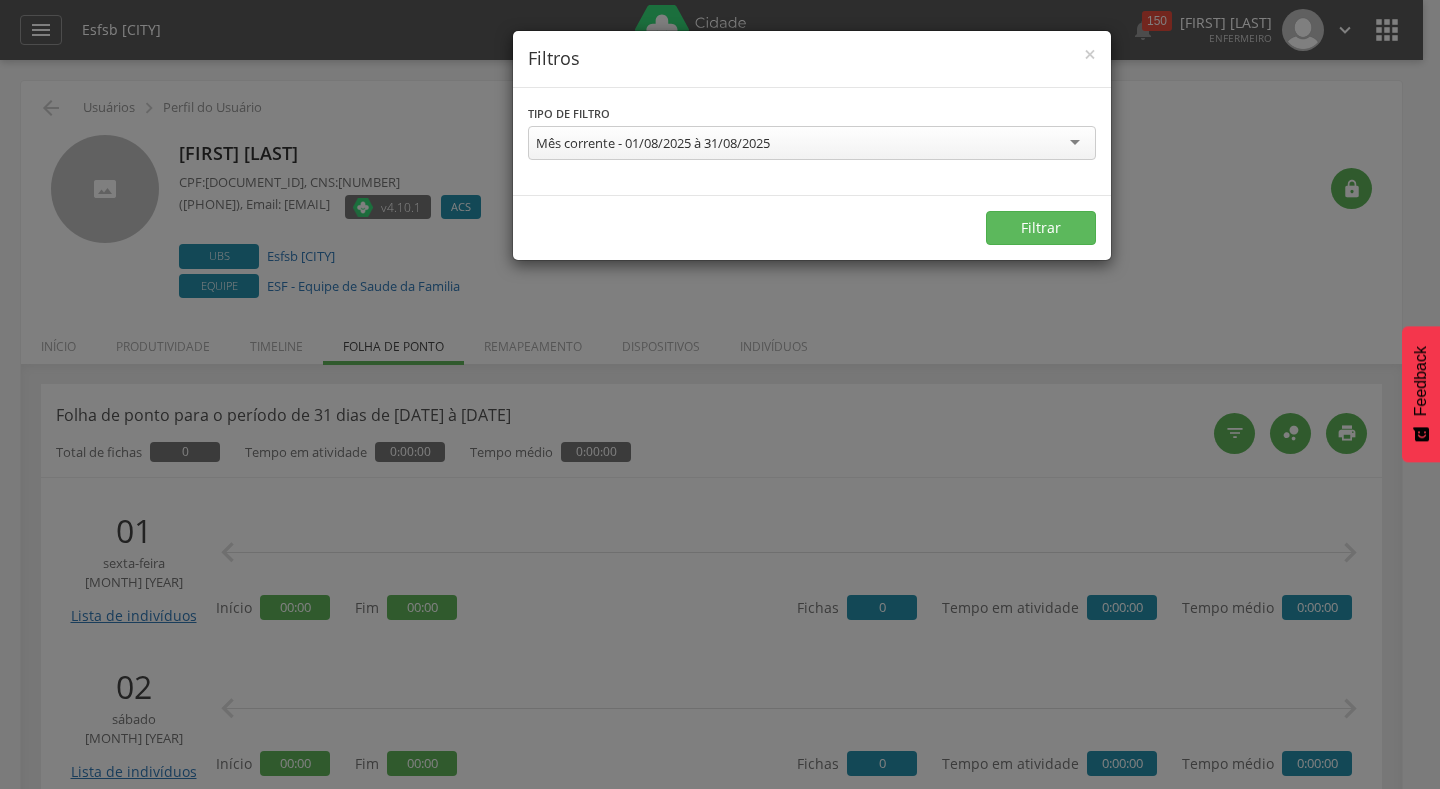 click on "Mês corrente - 01/08/2025 à 31/08/2025" at bounding box center (653, 143) 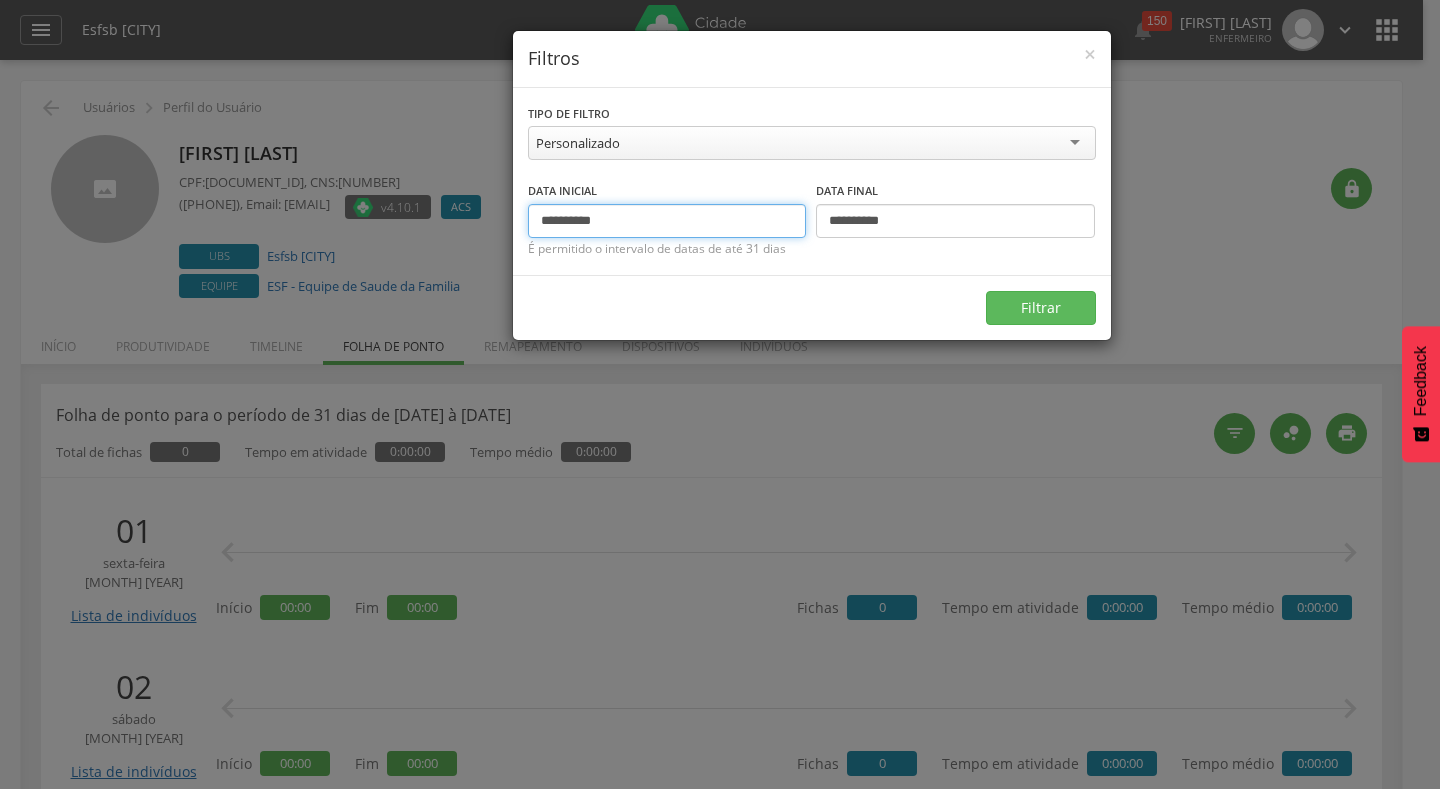 click on "**********" at bounding box center [667, 221] 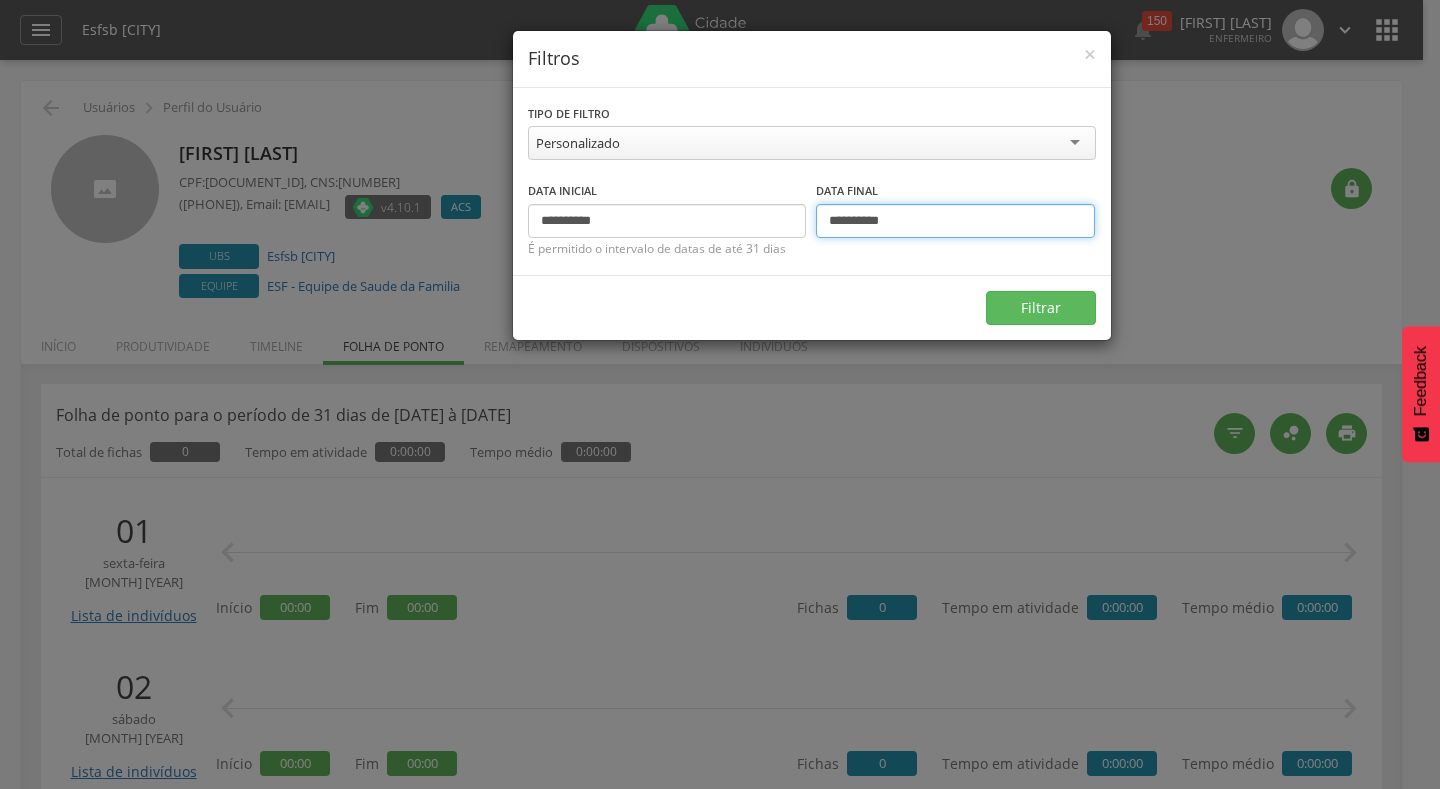 click on "**********" at bounding box center [955, 221] 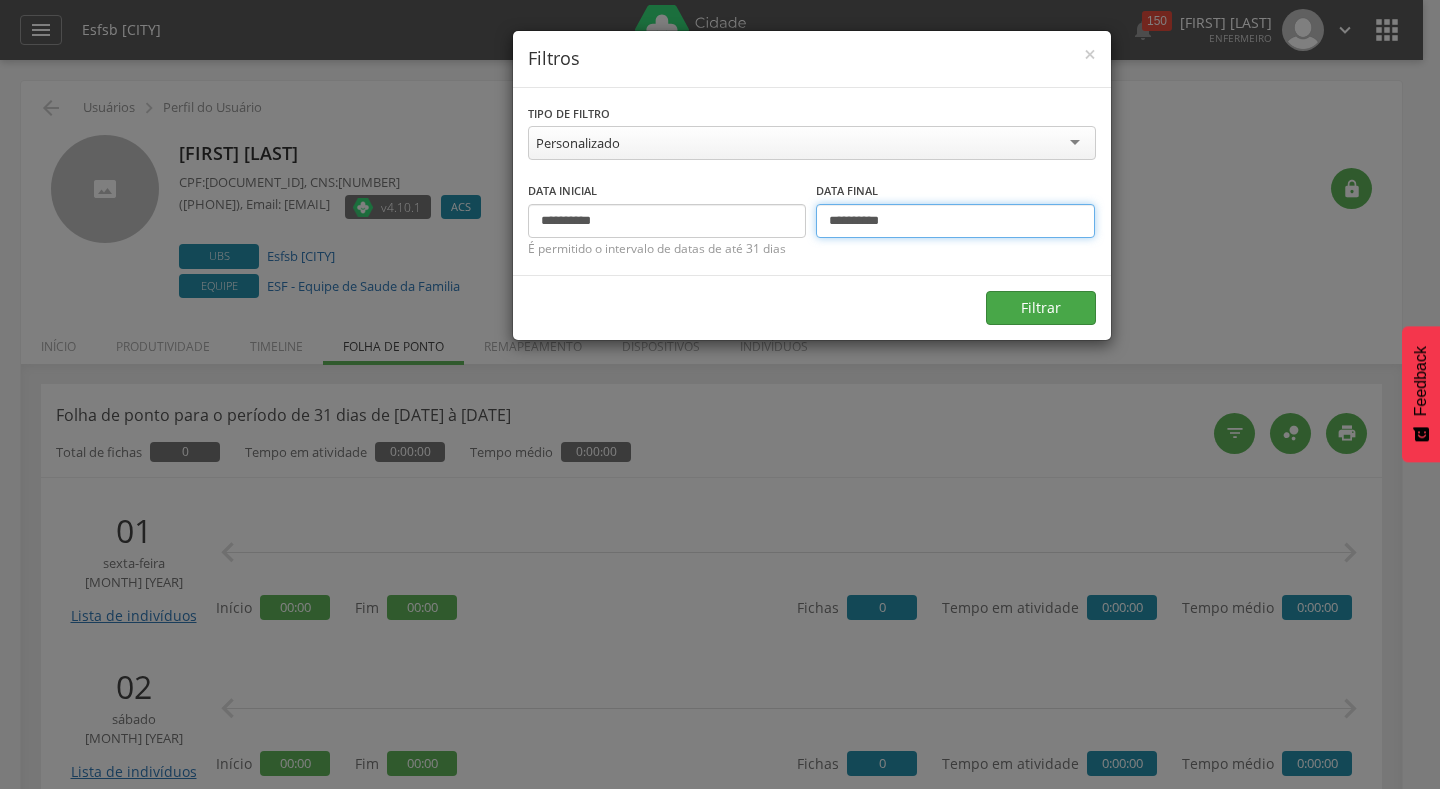 type on "**********" 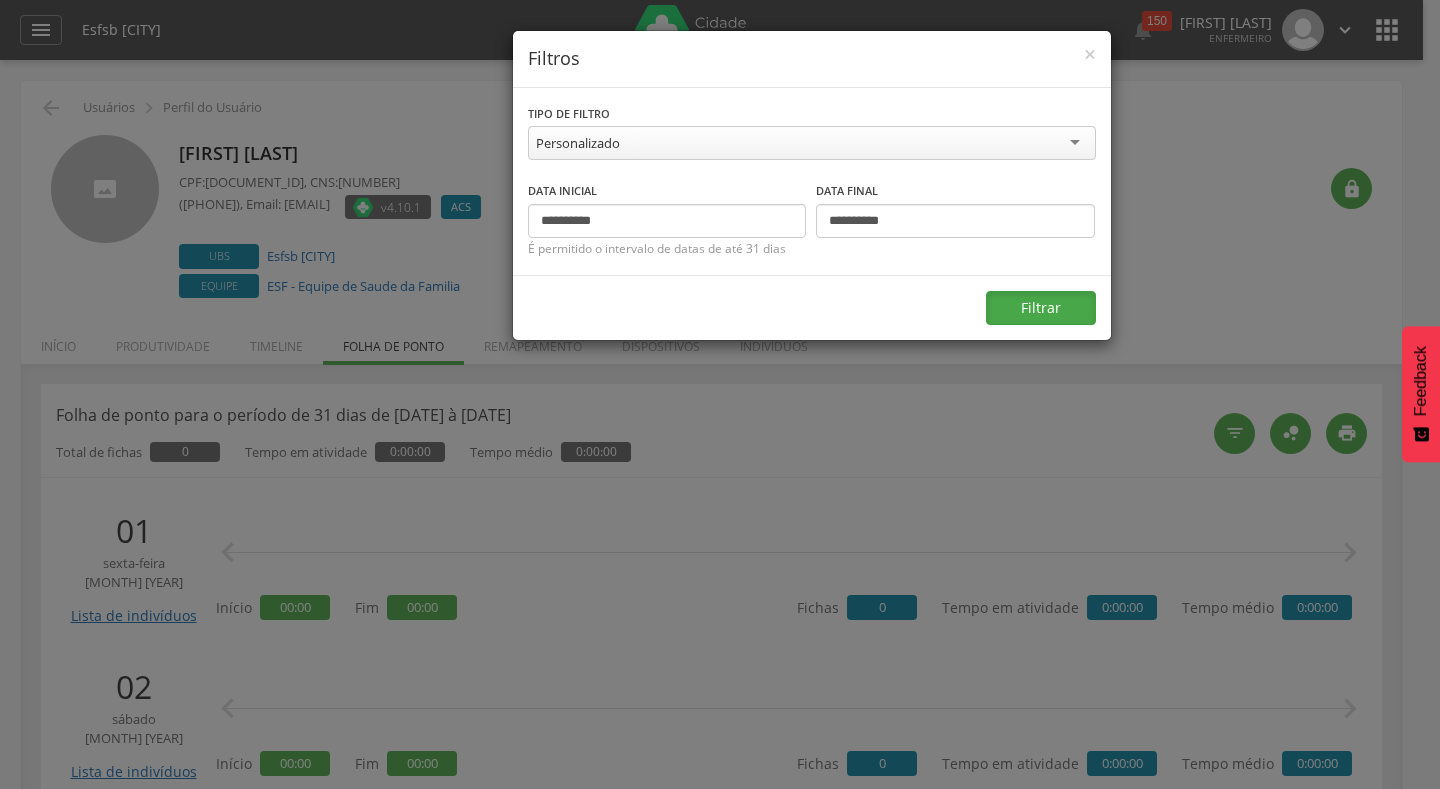 click on "Filtrar" at bounding box center [1041, 308] 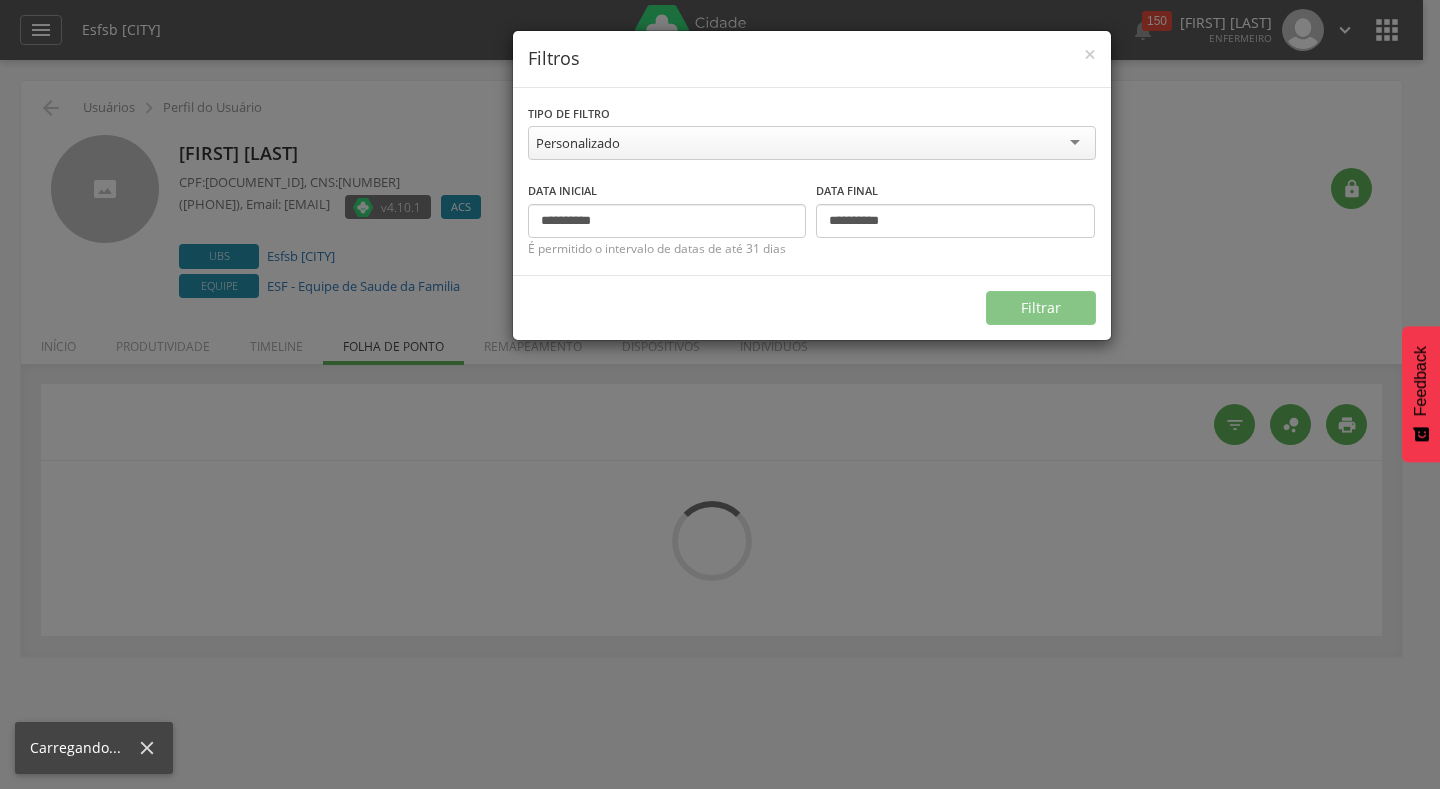 type on "**********" 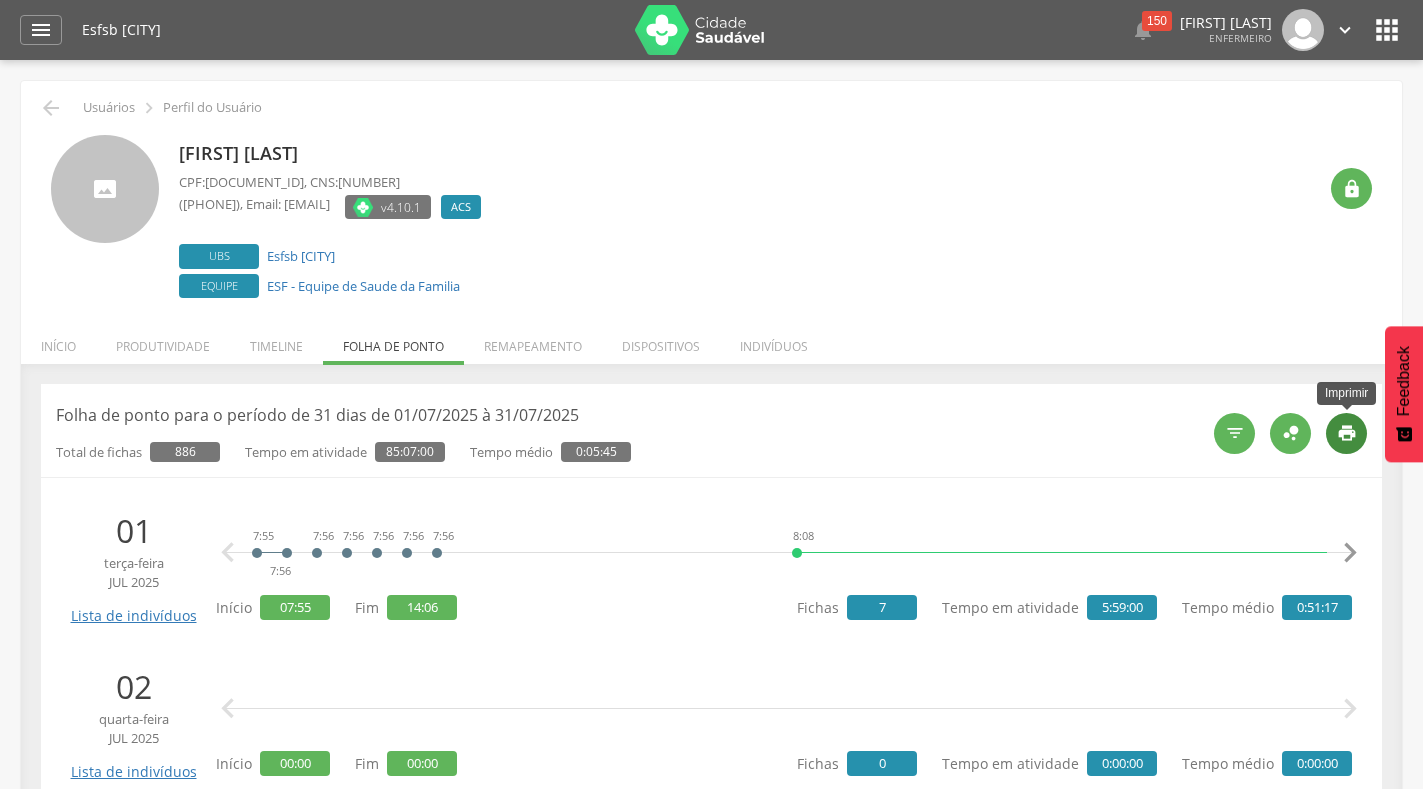 click on "" at bounding box center [1346, 433] 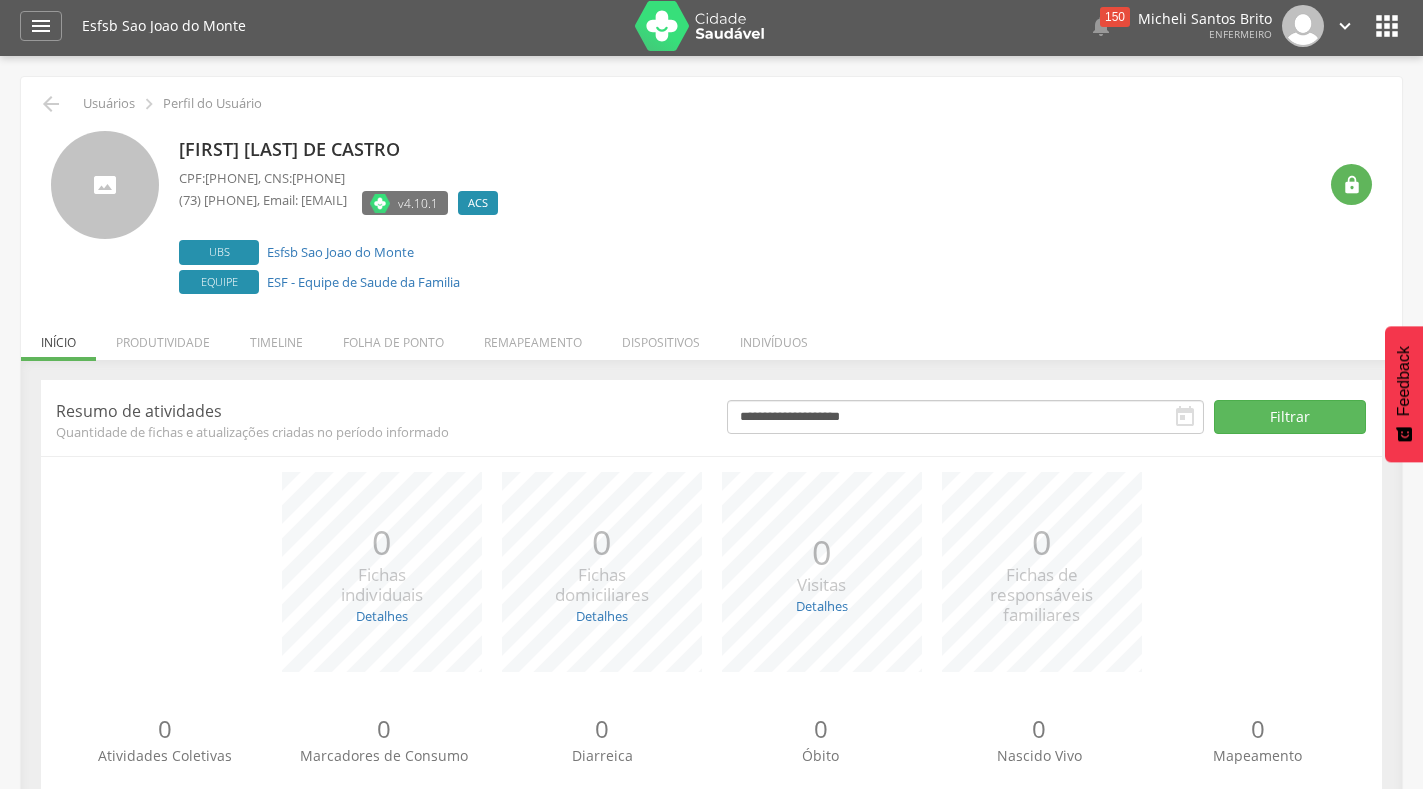 scroll, scrollTop: 63, scrollLeft: 0, axis: vertical 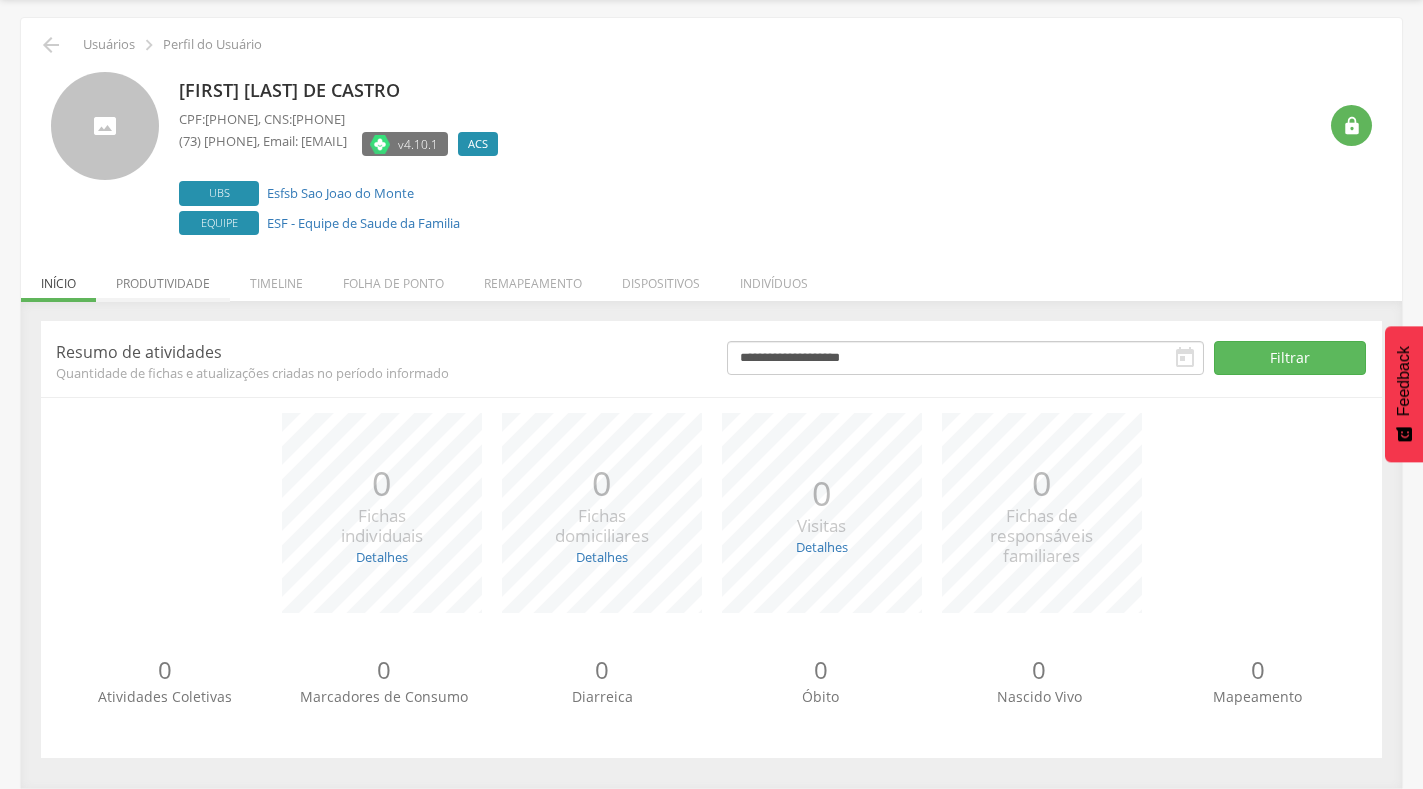 click on "Produtividade" at bounding box center (163, 278) 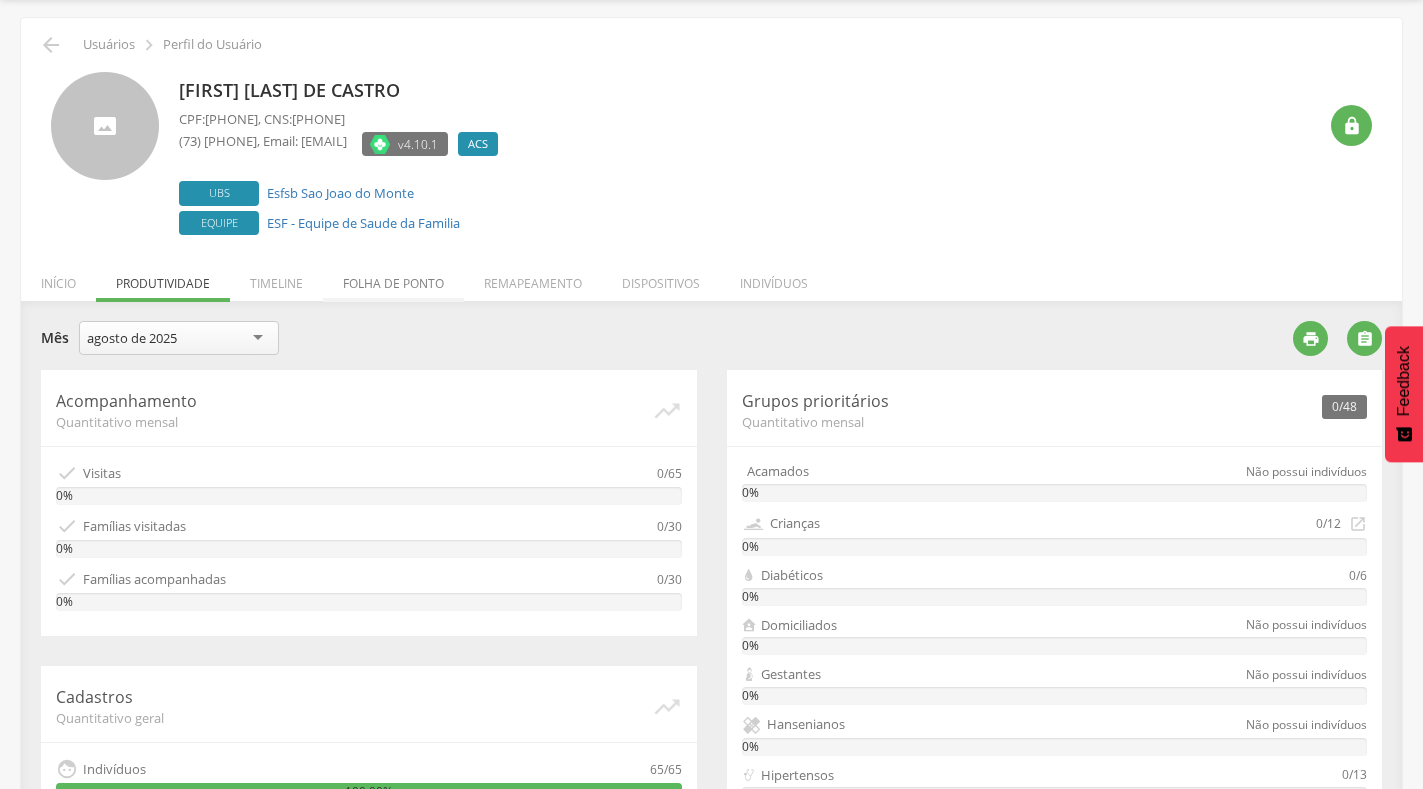 click on "Folha de ponto" at bounding box center [393, 278] 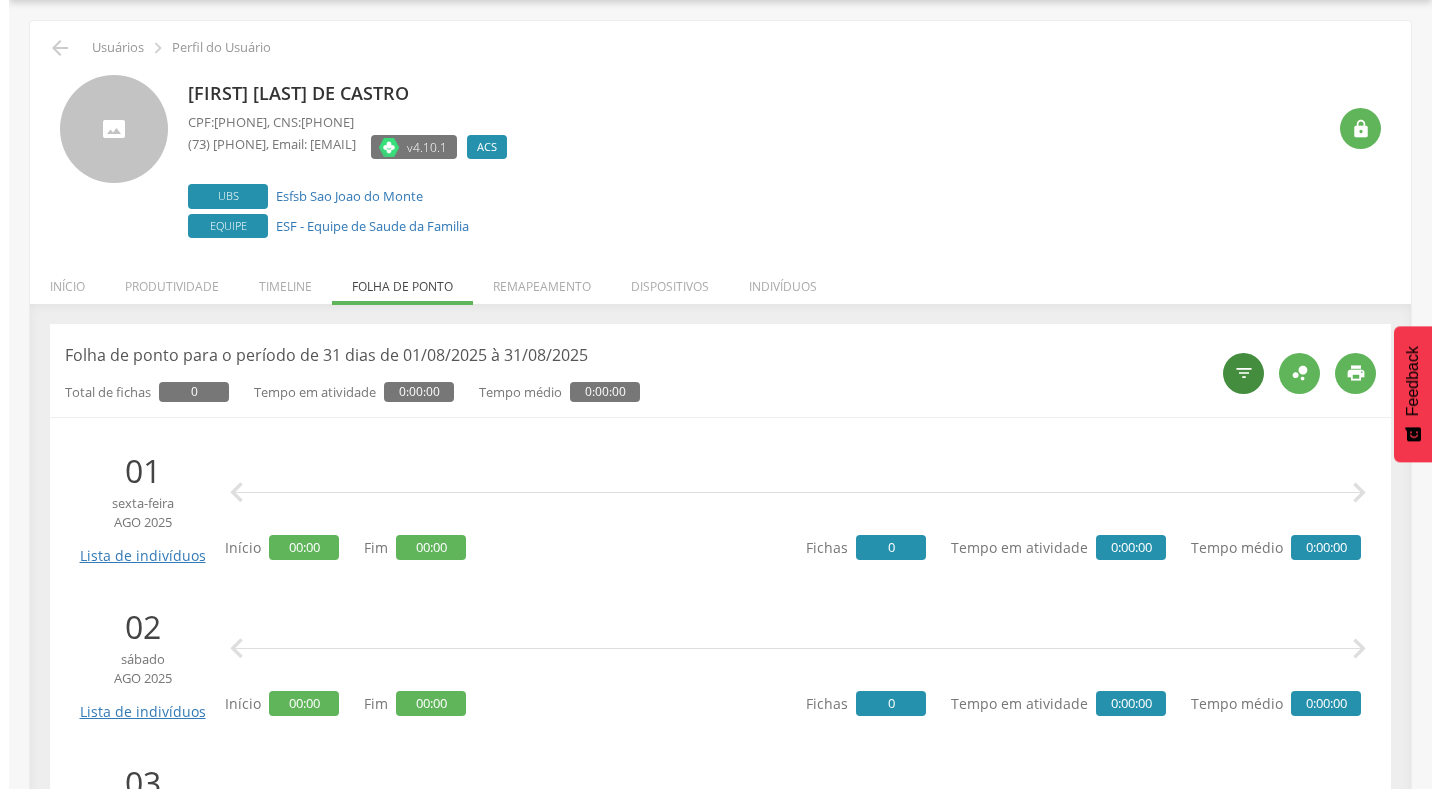 scroll, scrollTop: 63, scrollLeft: 0, axis: vertical 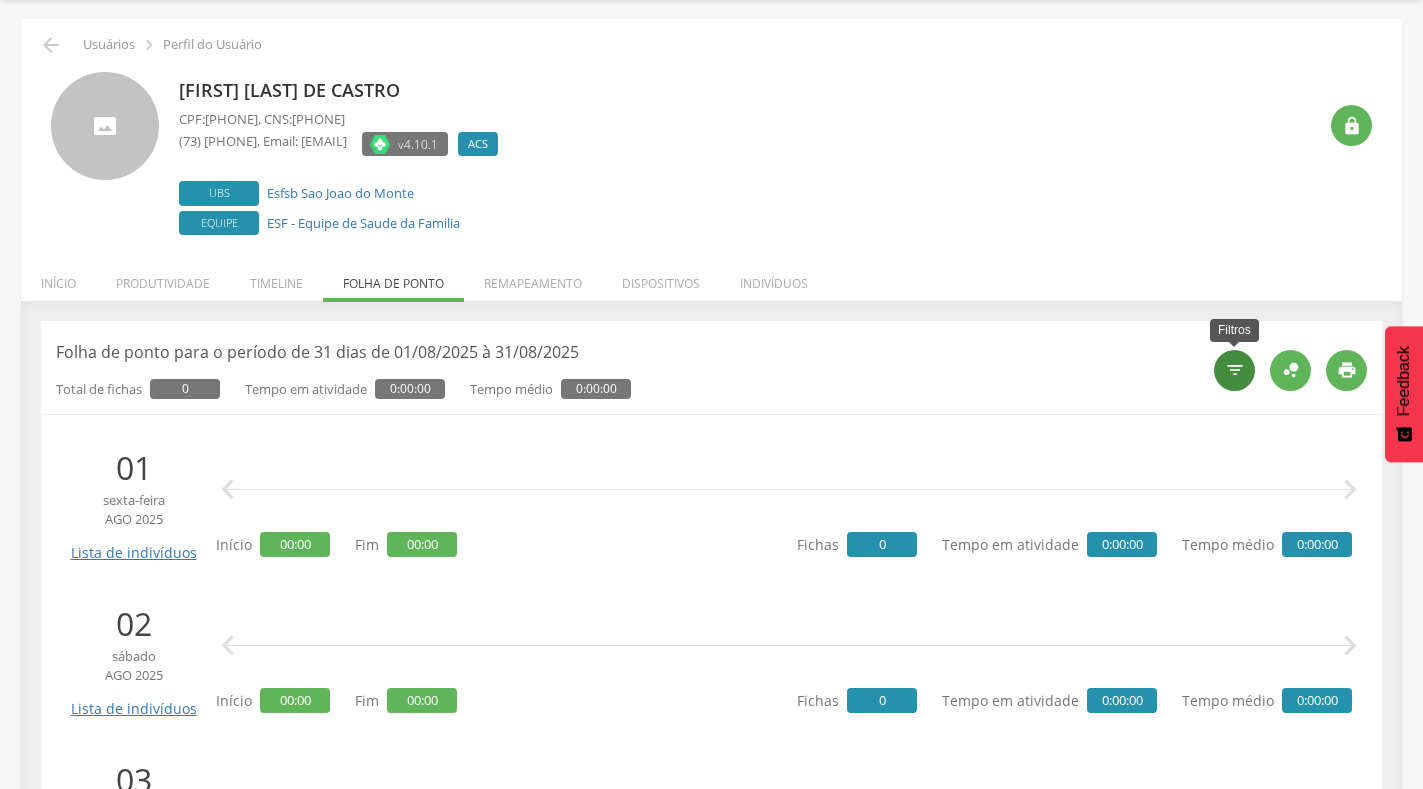 click on "" at bounding box center [1235, 370] 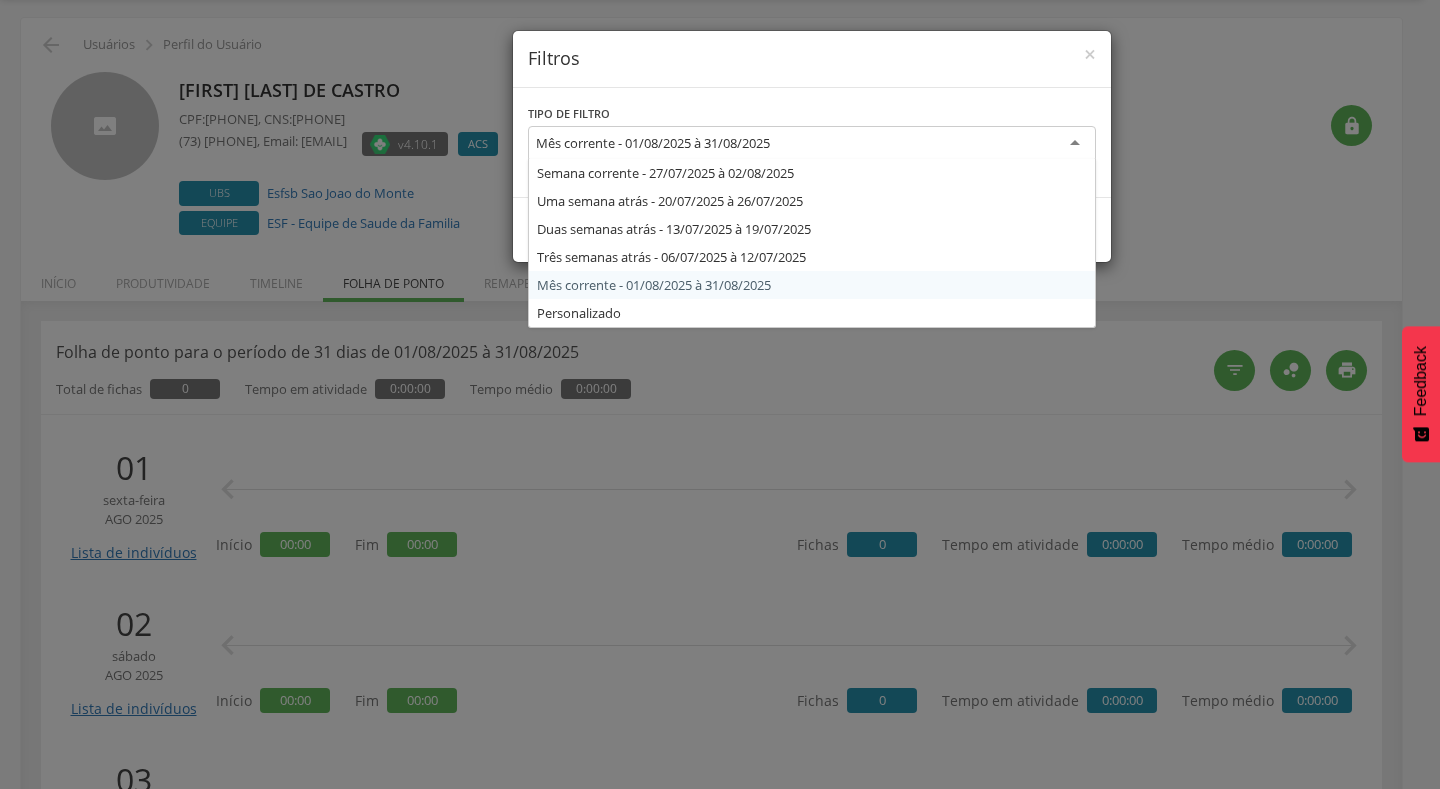 click on "Mês corrente - 01/08/2025 à 31/08/2025" at bounding box center (812, 144) 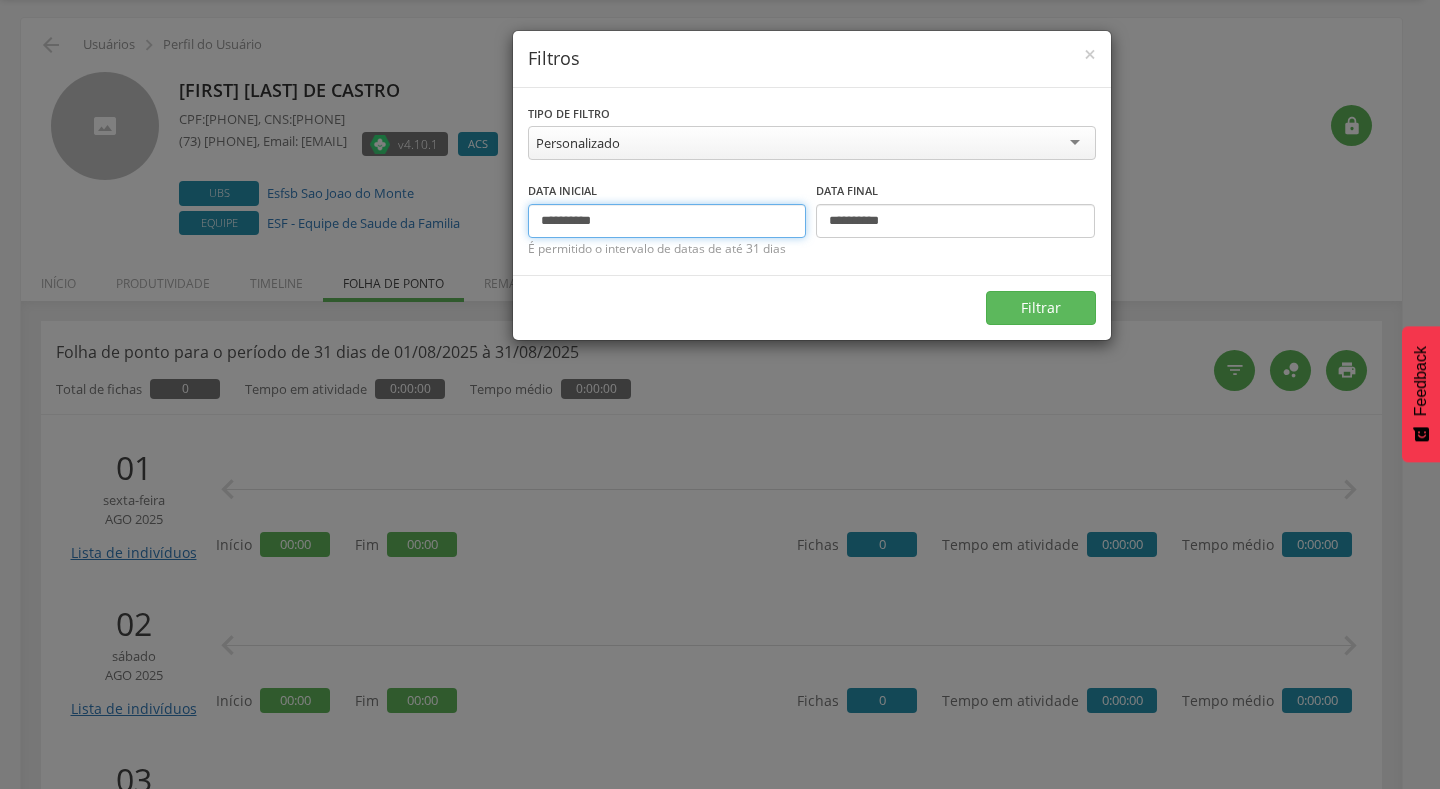 click on "**********" at bounding box center [667, 221] 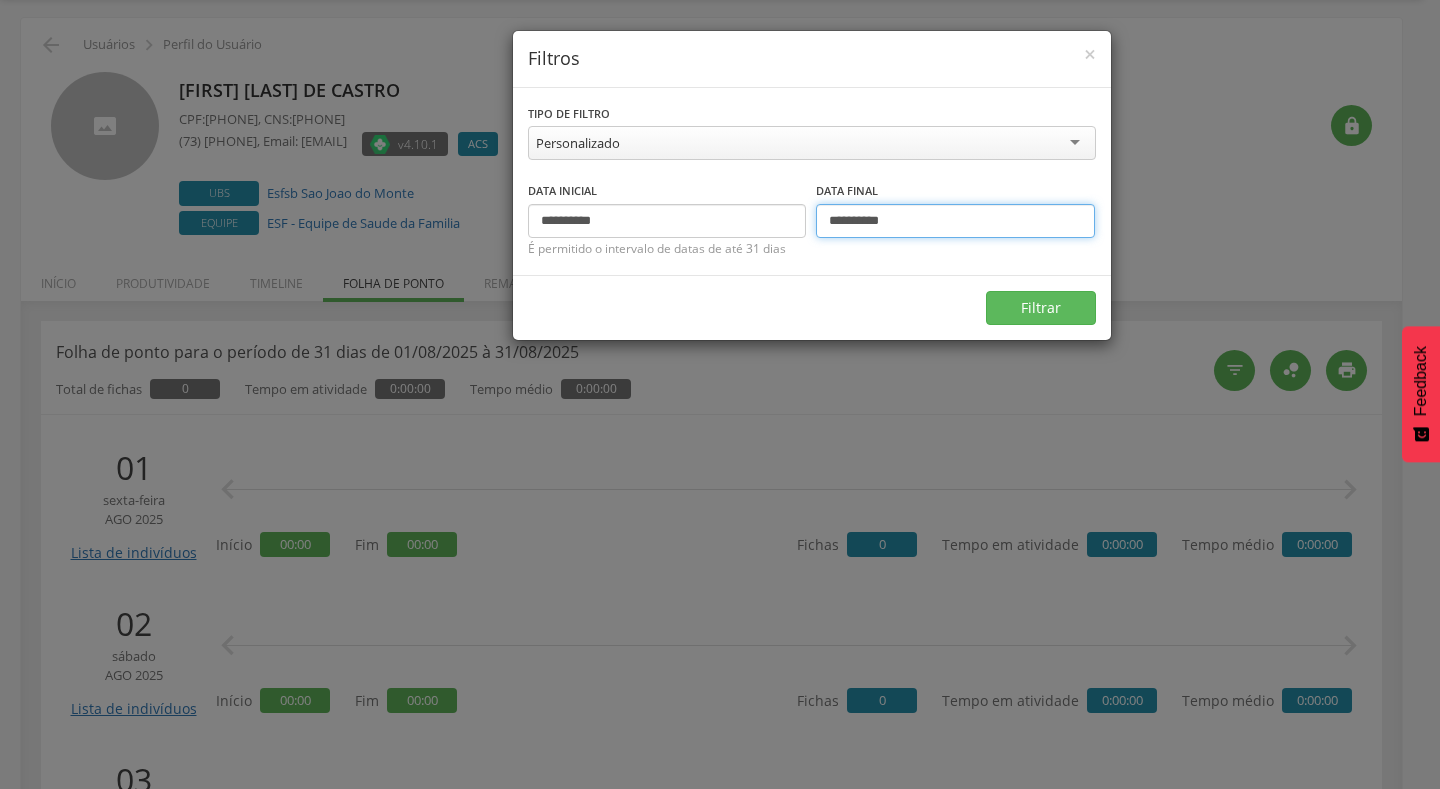 click on "**********" at bounding box center [955, 221] 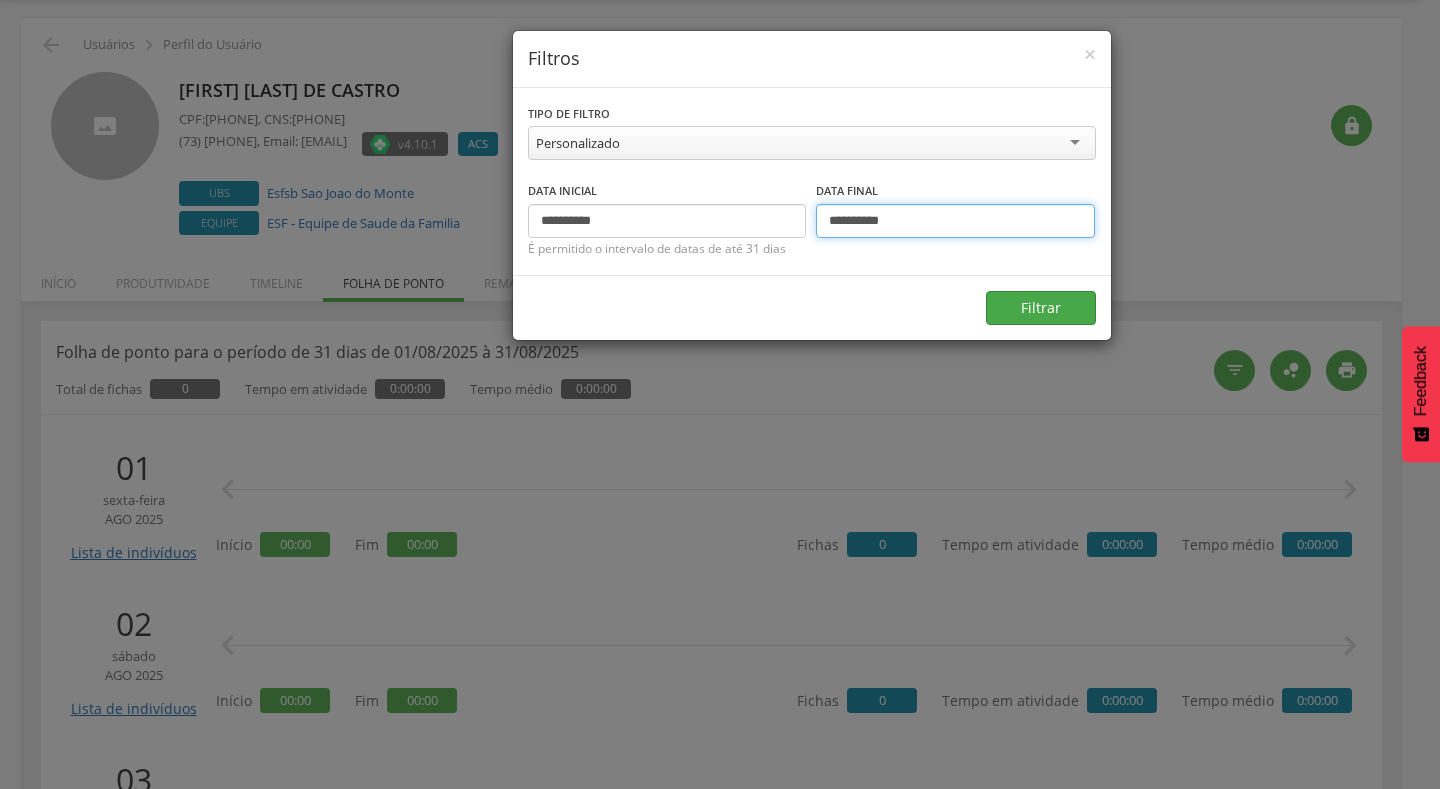 type on "**********" 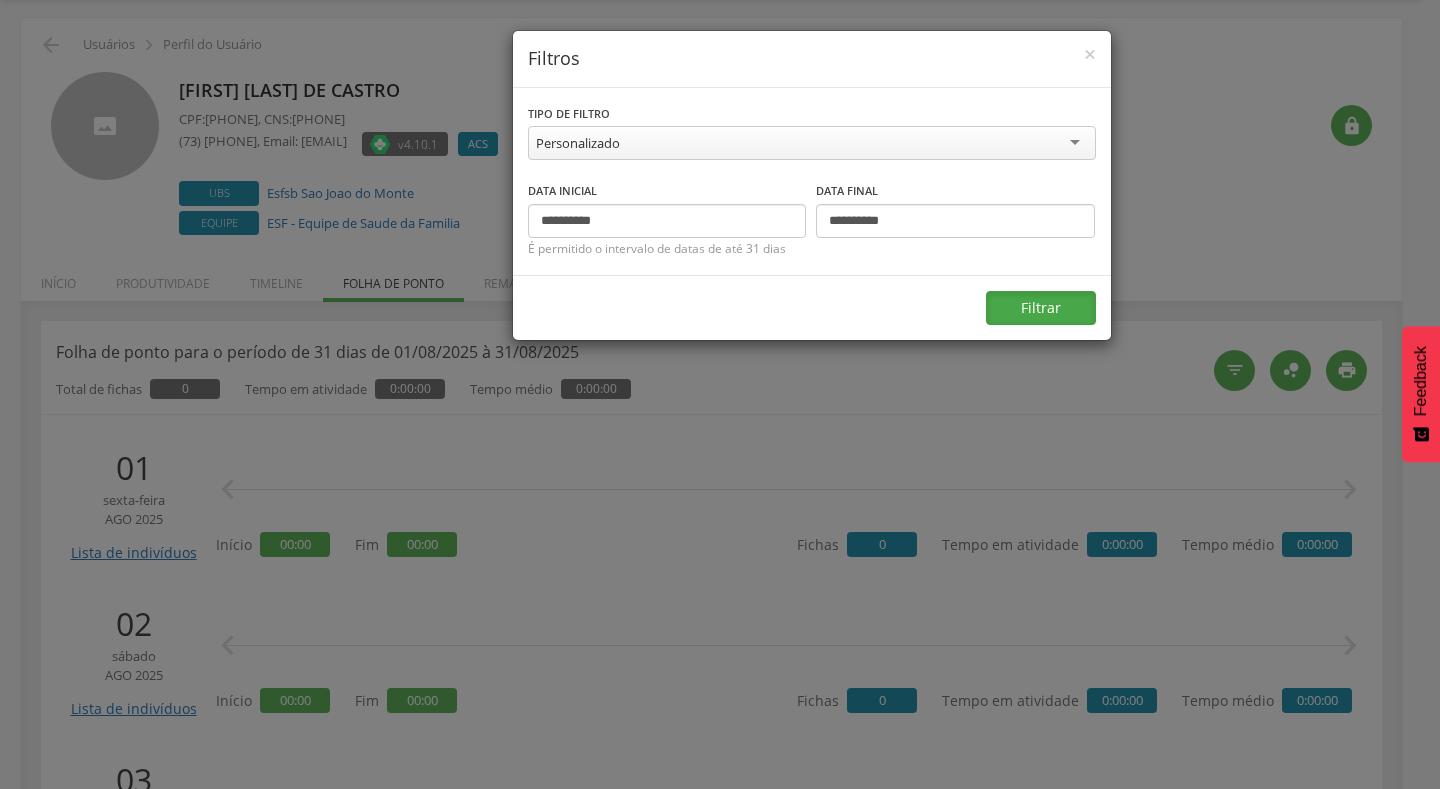 click on "Filtrar" at bounding box center (1041, 308) 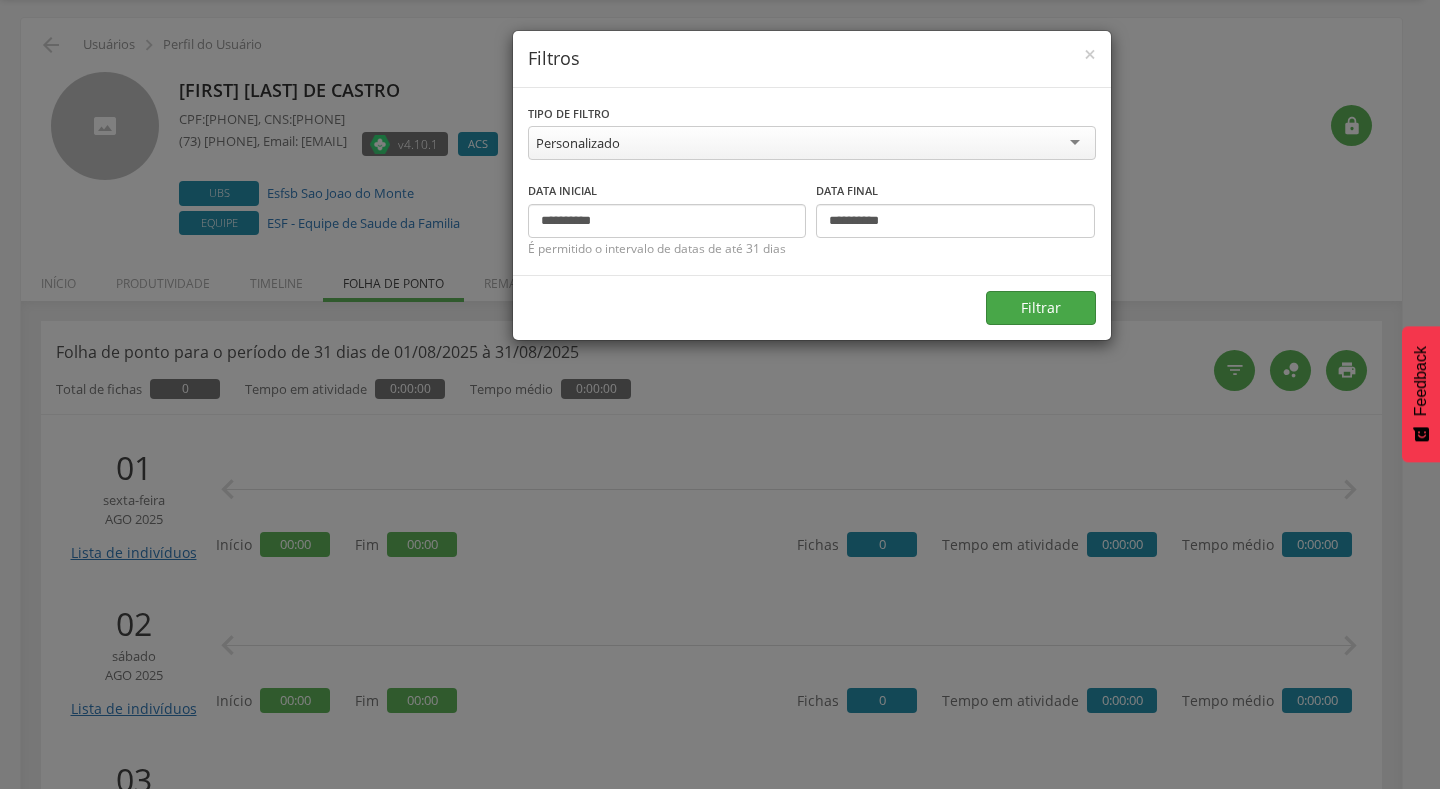 scroll, scrollTop: 60, scrollLeft: 0, axis: vertical 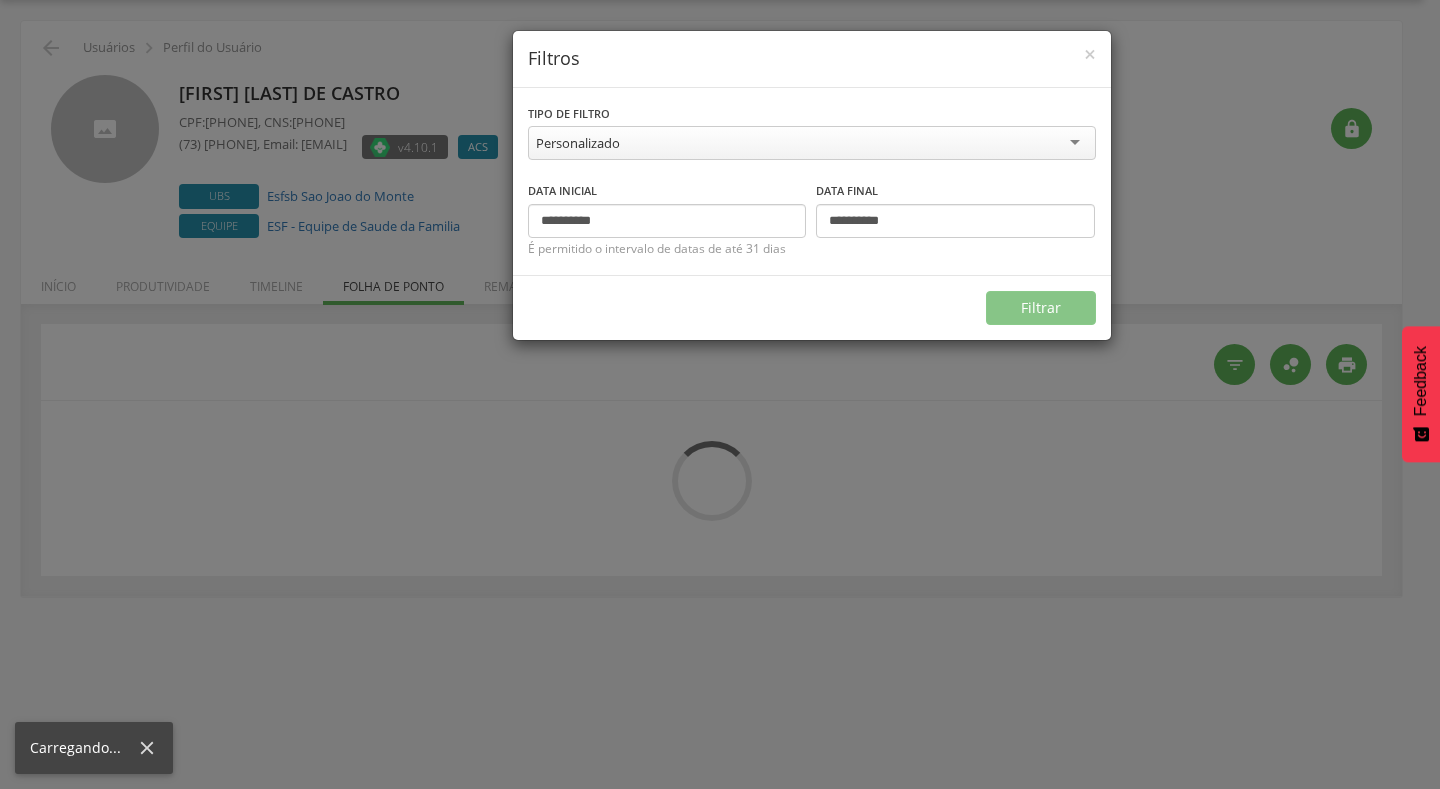 type on "**********" 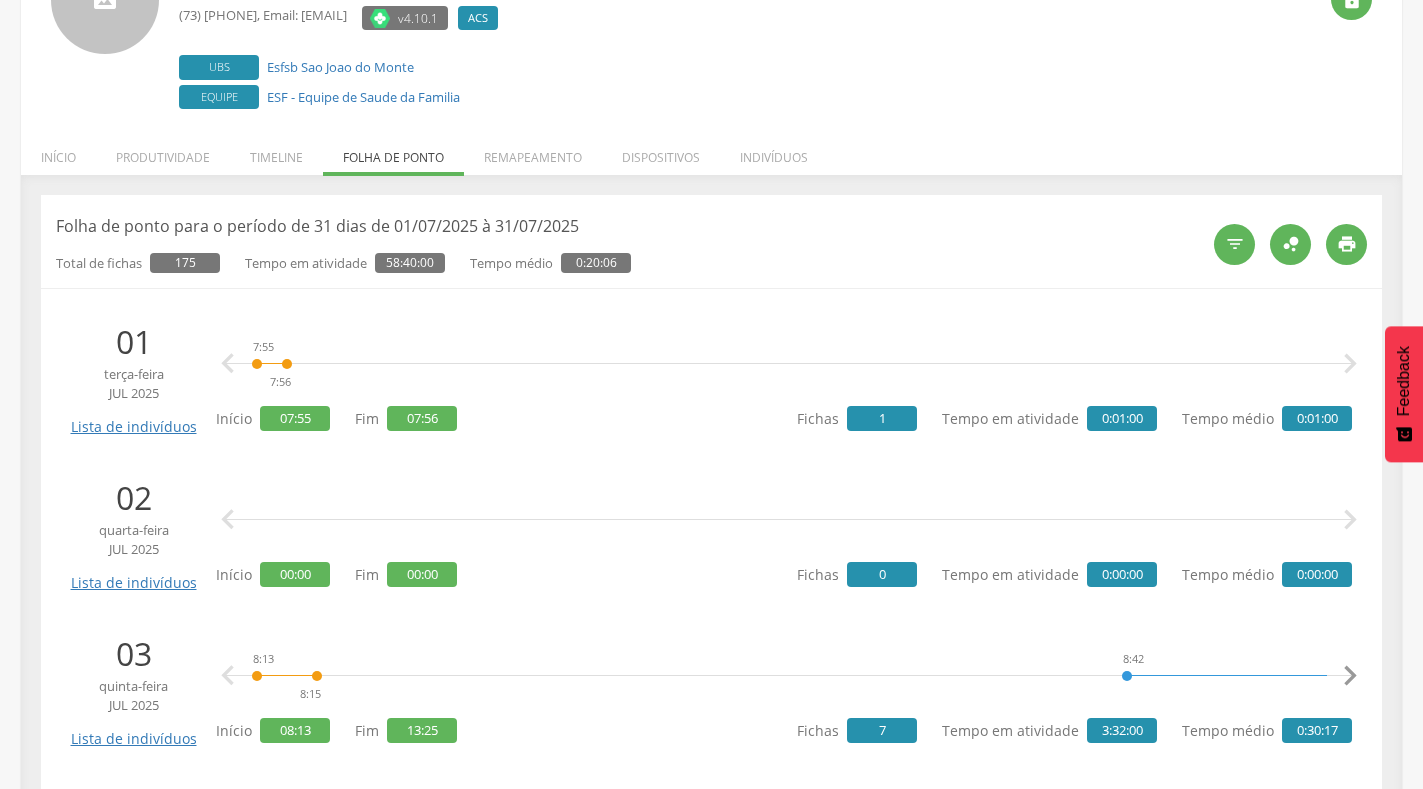 scroll, scrollTop: 63, scrollLeft: 0, axis: vertical 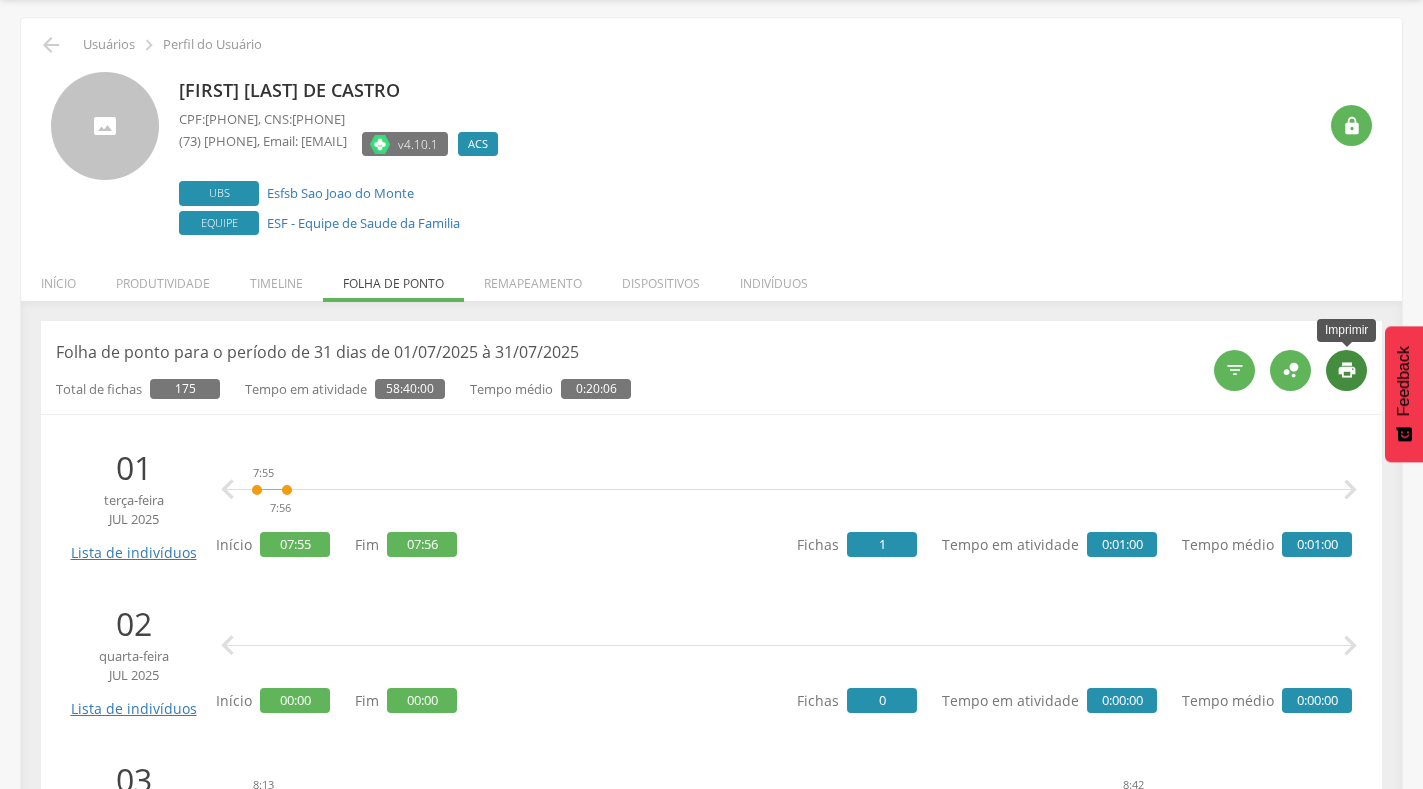 click on "" at bounding box center (1347, 370) 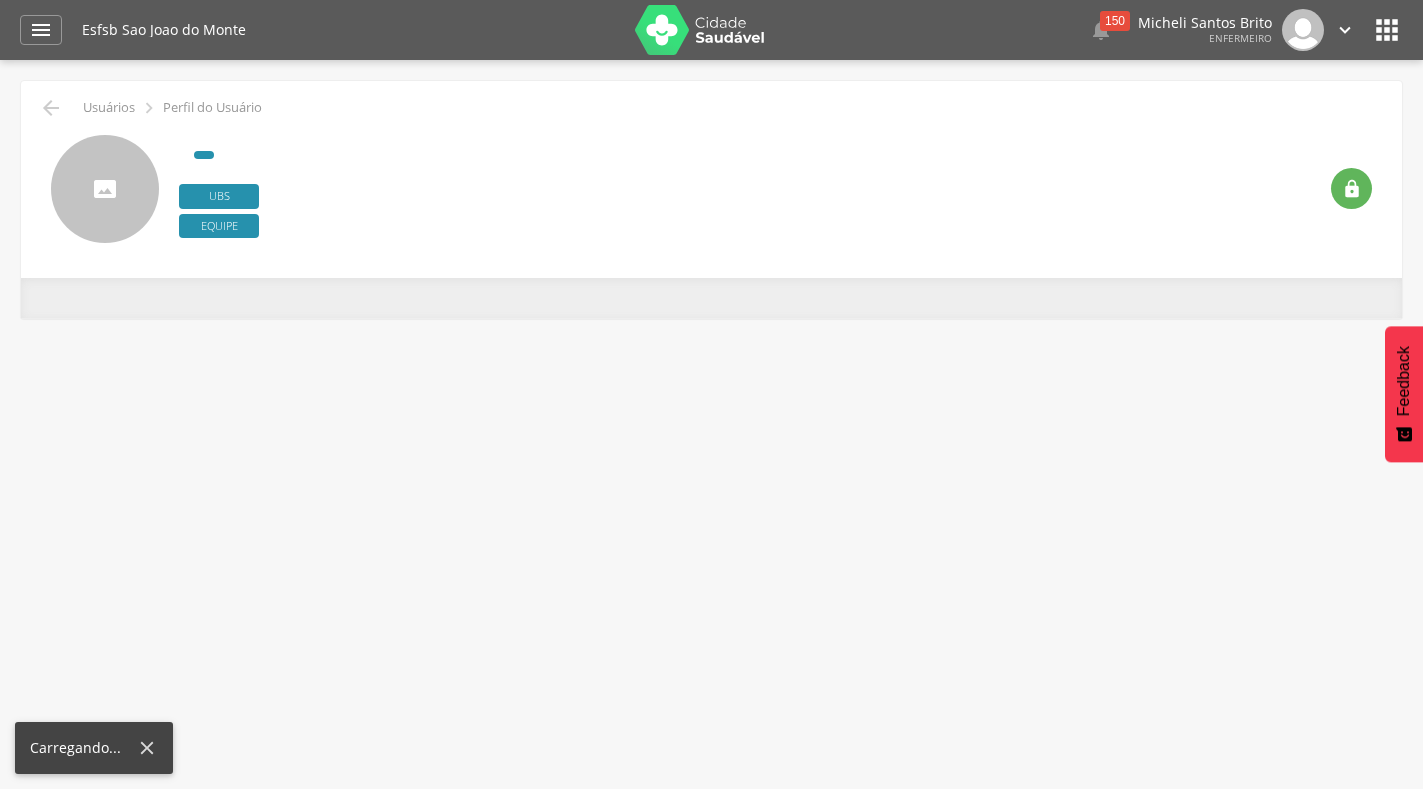 scroll, scrollTop: 0, scrollLeft: 0, axis: both 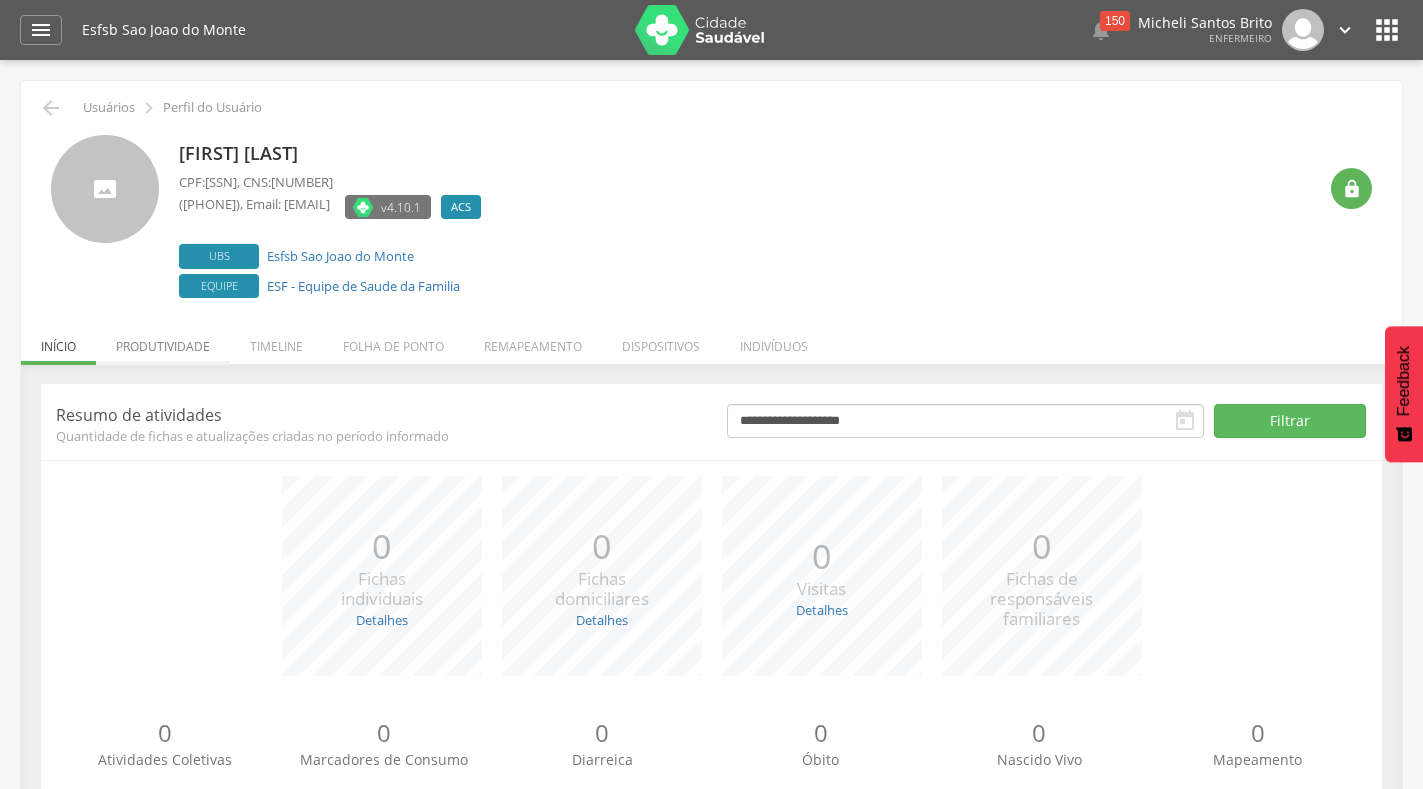 click on "Produtividade" at bounding box center (163, 341) 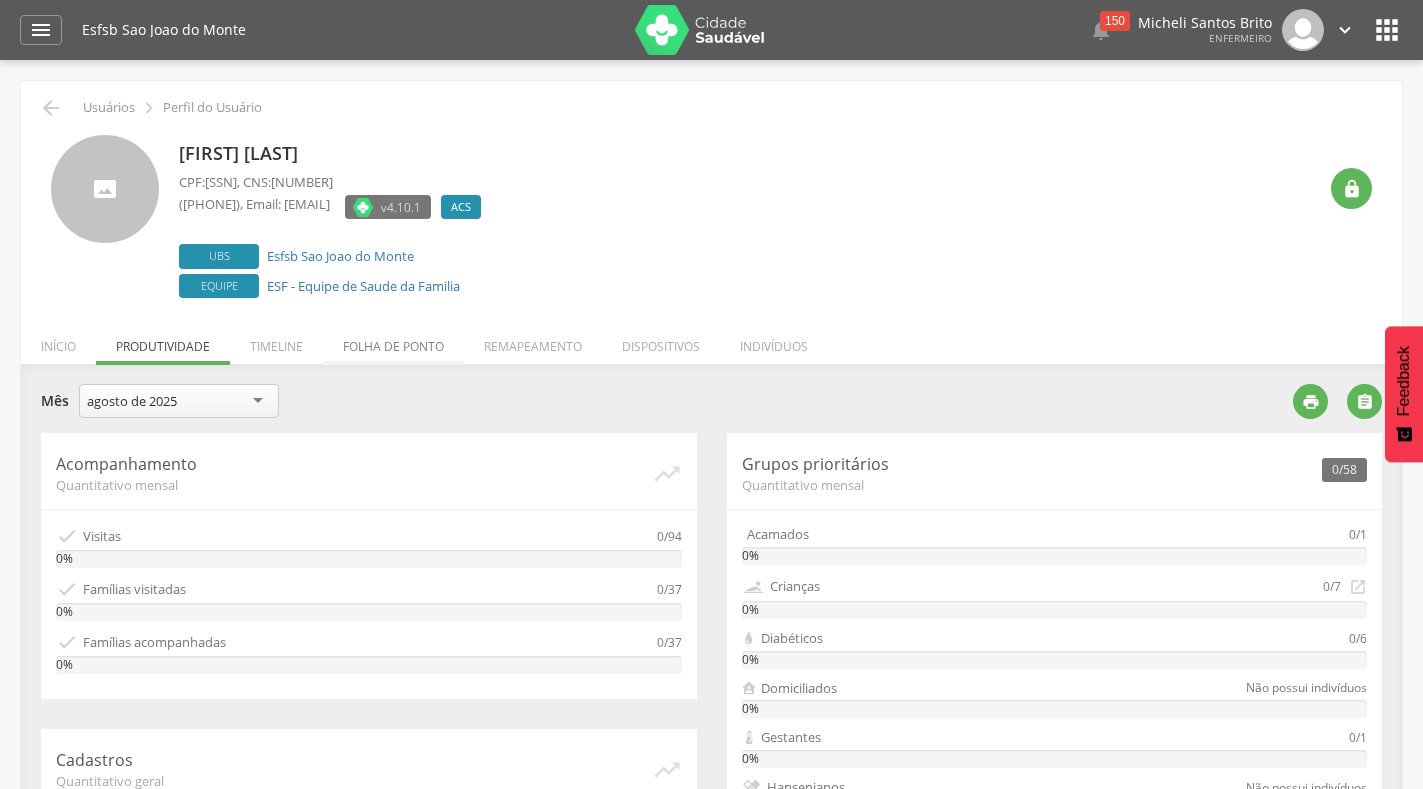 click on "Folha de ponto" at bounding box center (393, 341) 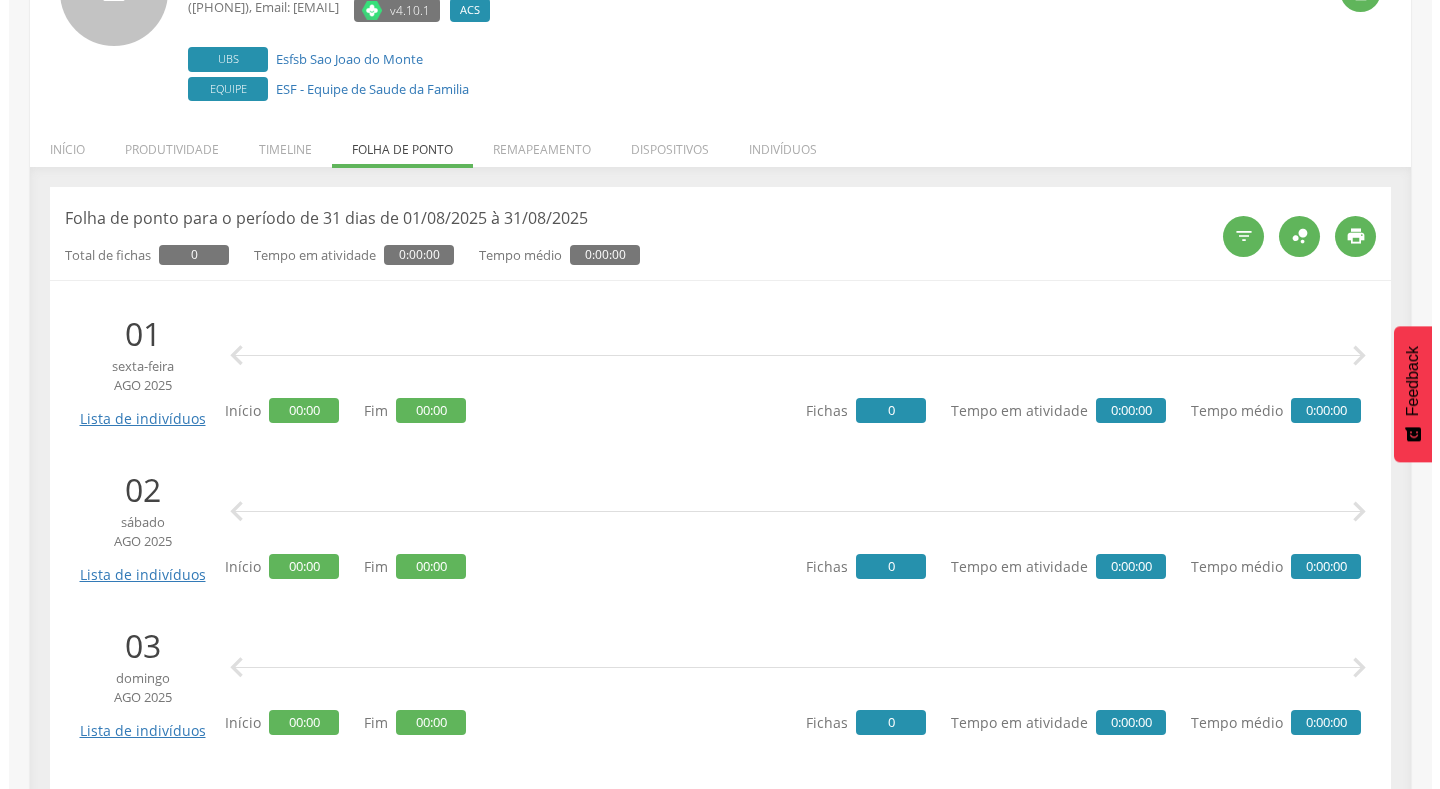 scroll, scrollTop: 200, scrollLeft: 0, axis: vertical 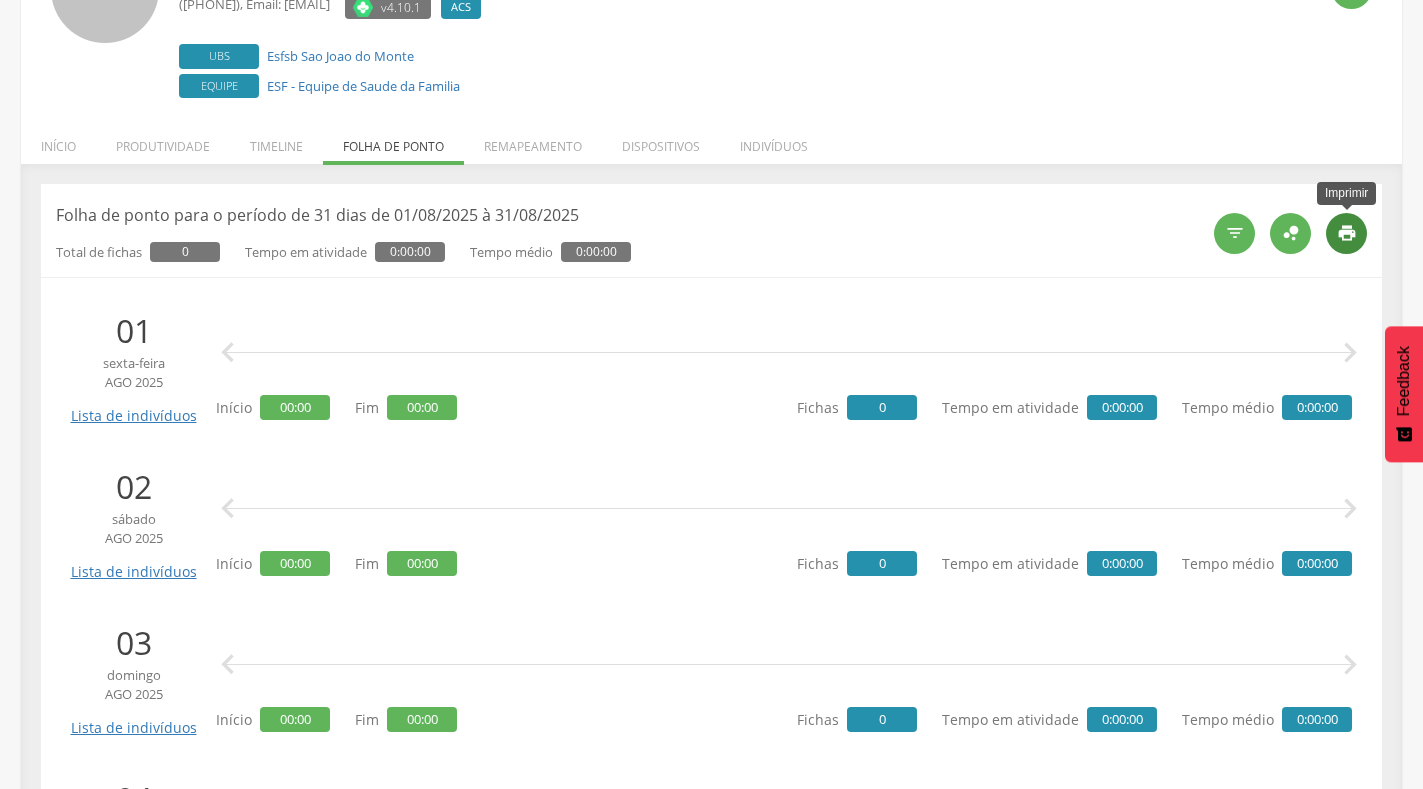 click on "" at bounding box center (1346, 233) 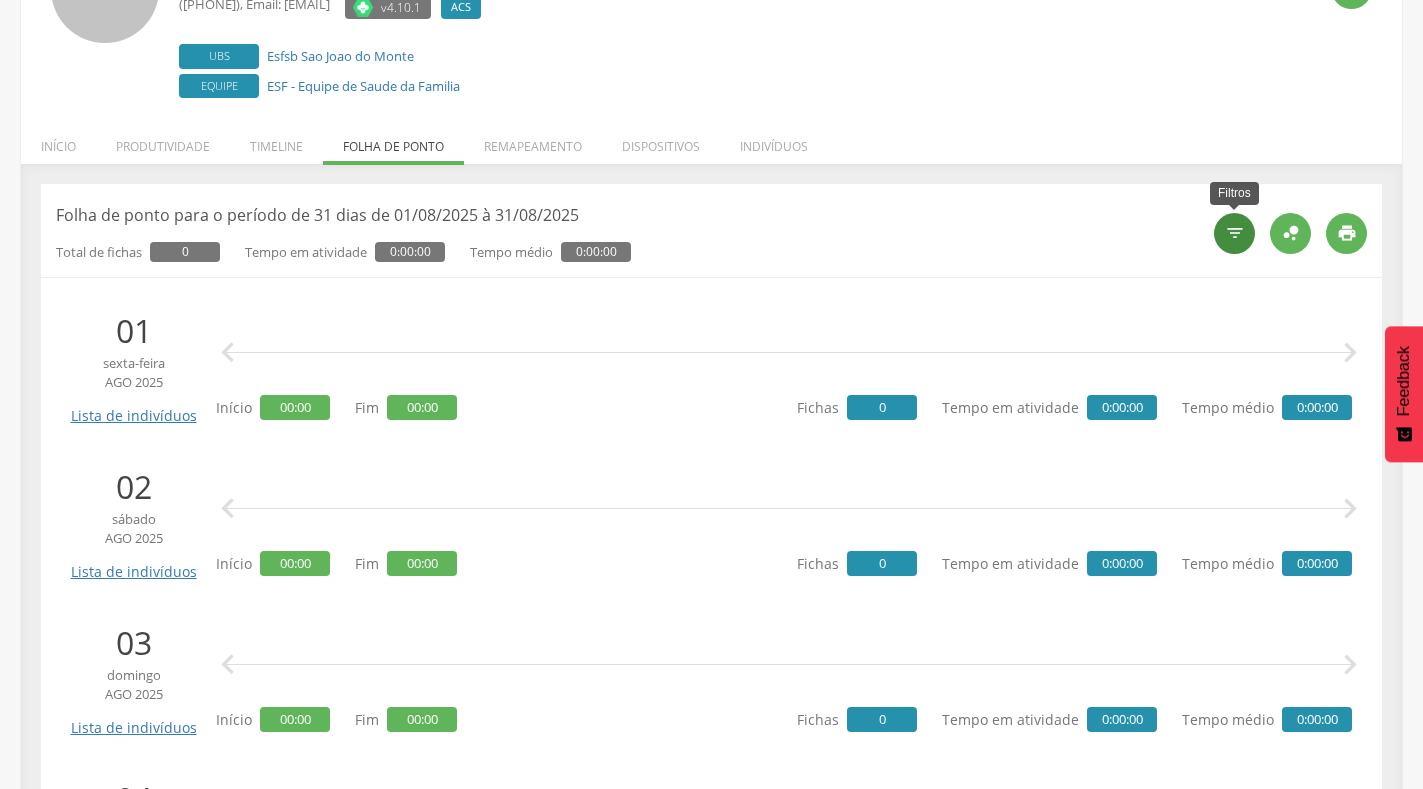 click on "" at bounding box center (1235, 233) 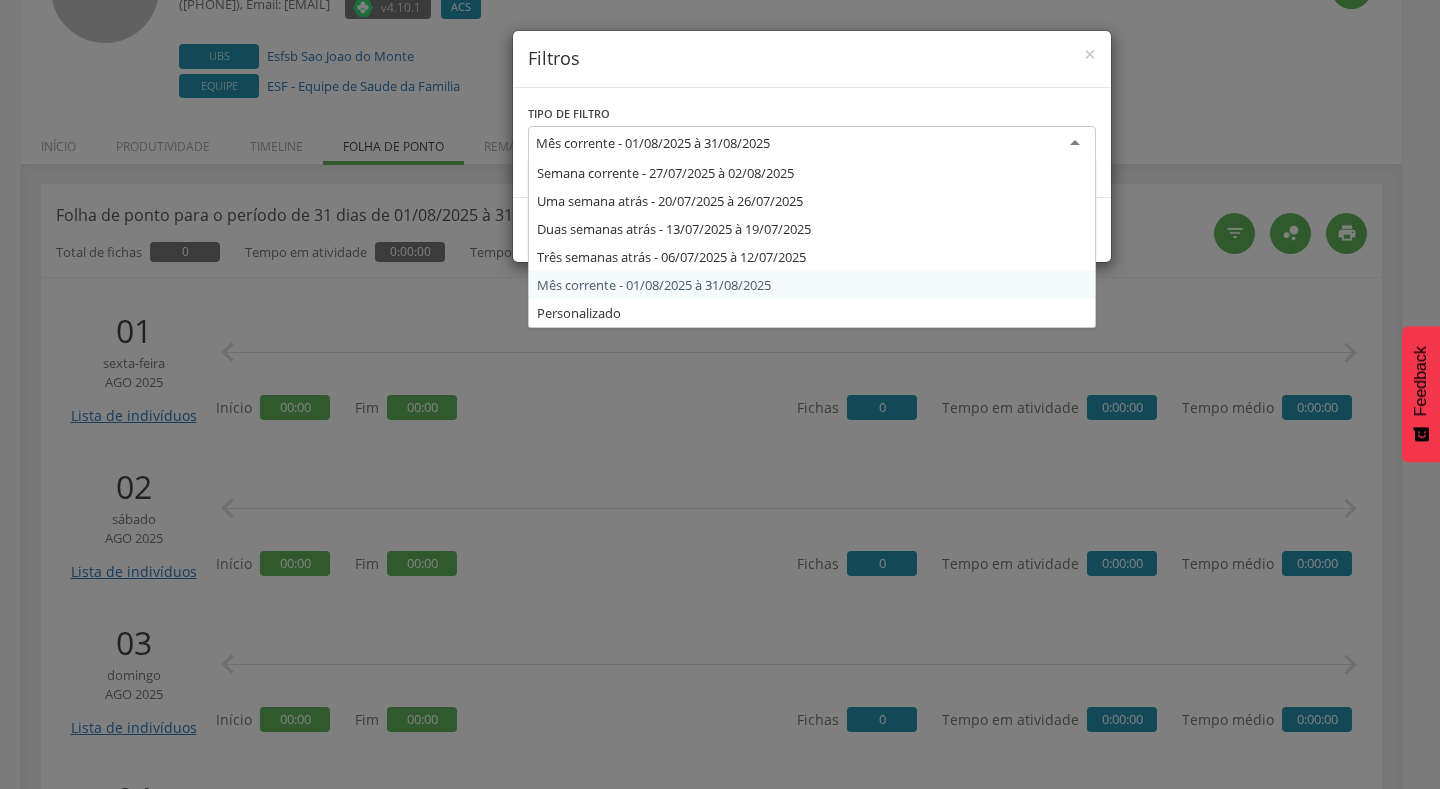 click on "Mês corrente - 01/08/2025 à 31/08/2025" at bounding box center (812, 144) 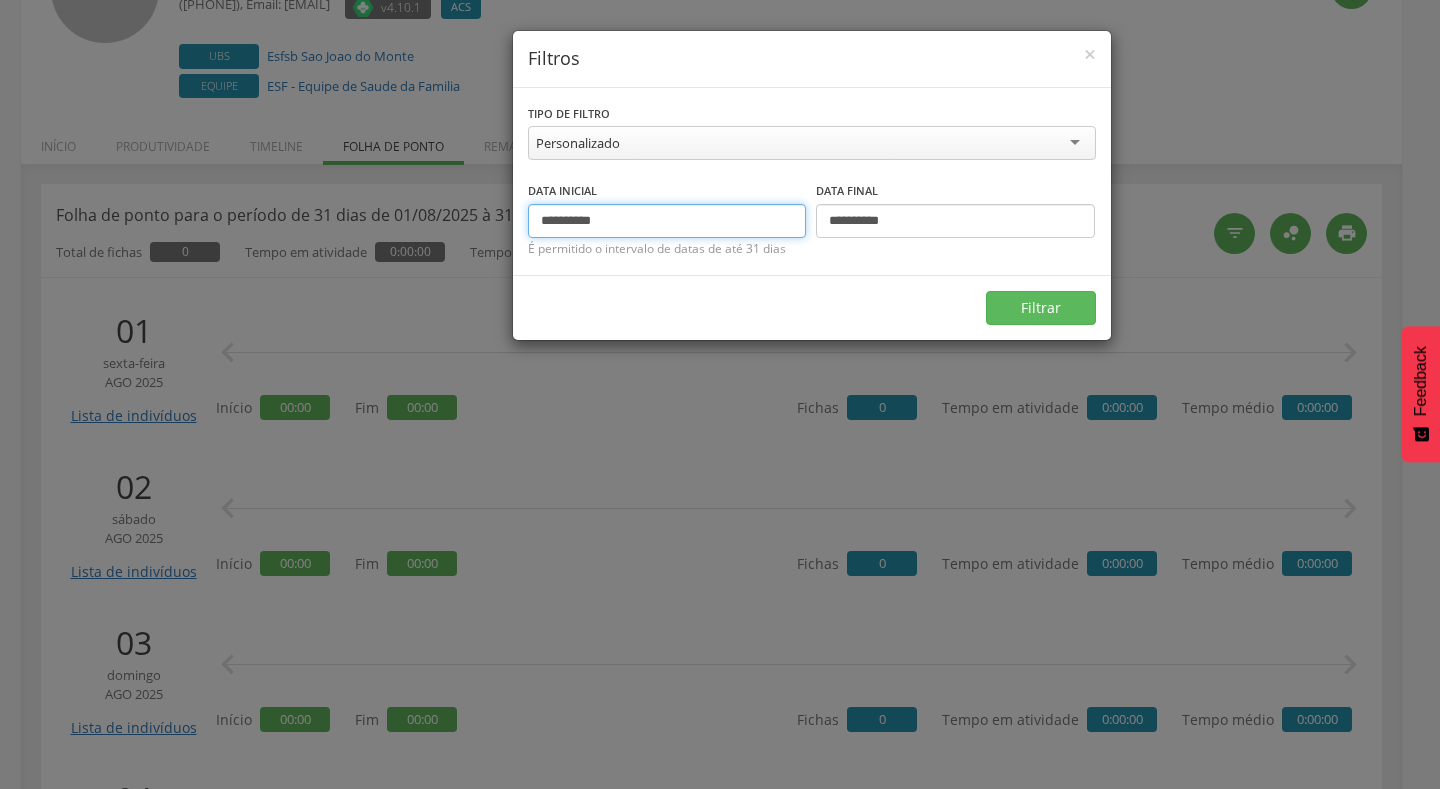 click on "**********" at bounding box center [667, 221] 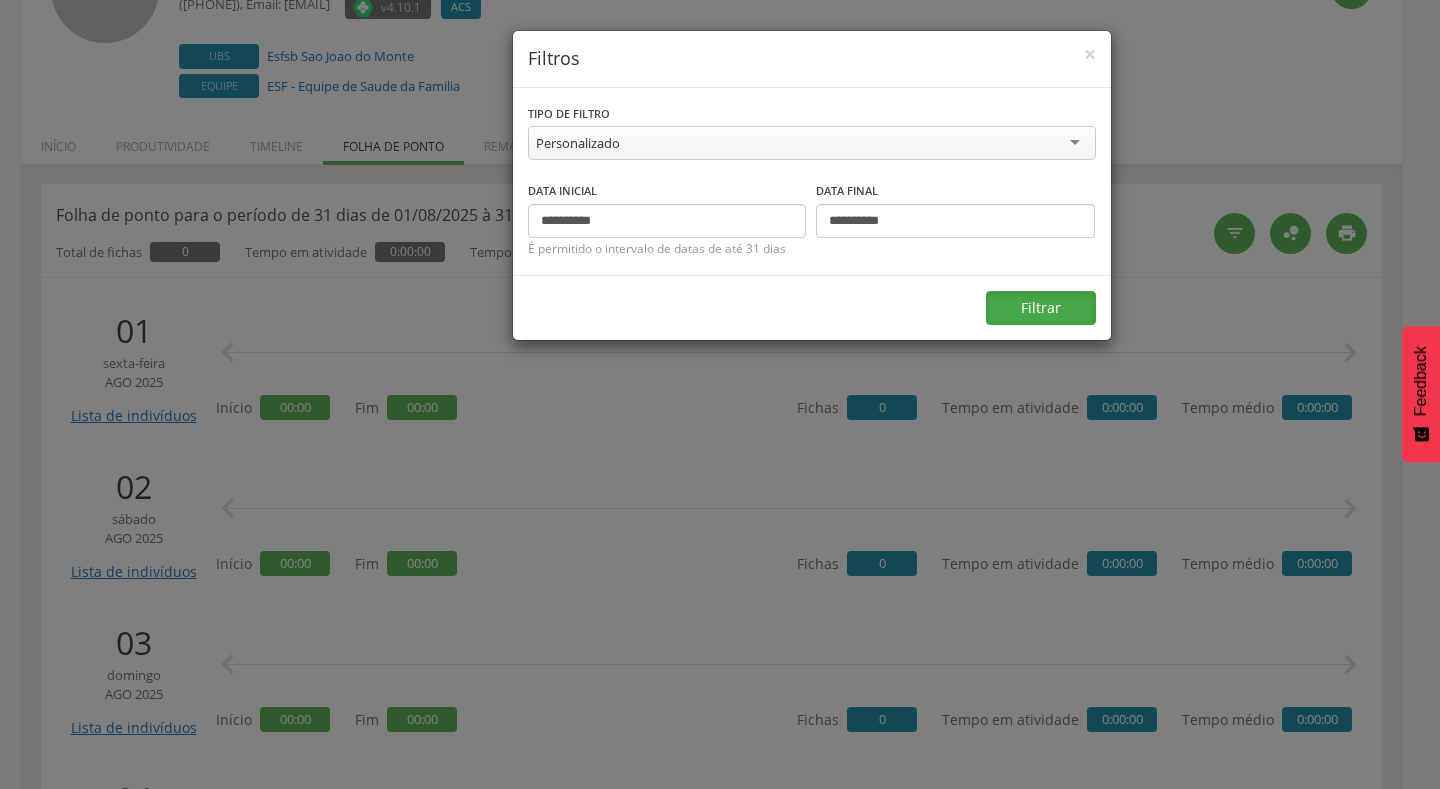 click on "Filtrar" at bounding box center [1041, 308] 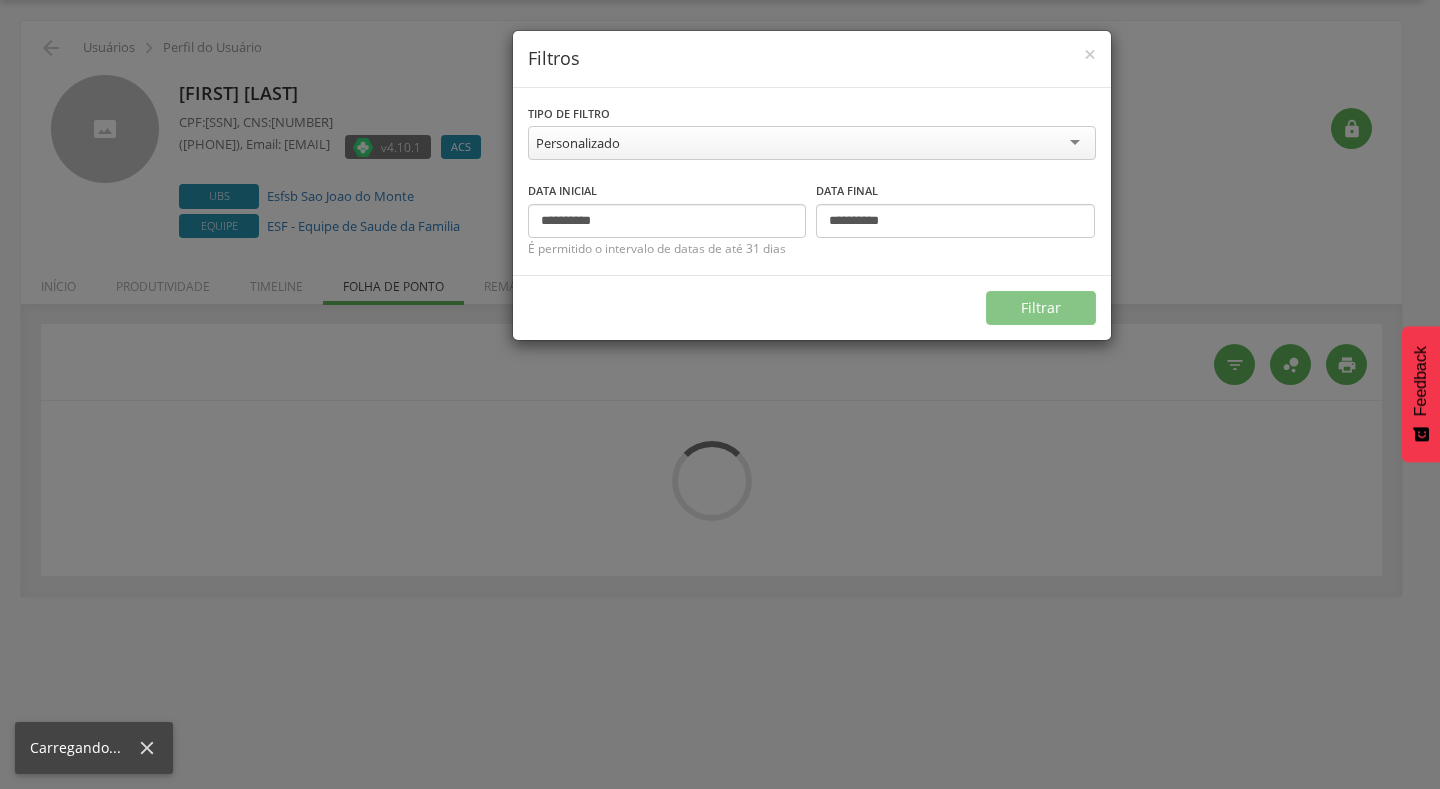 scroll, scrollTop: 60, scrollLeft: 0, axis: vertical 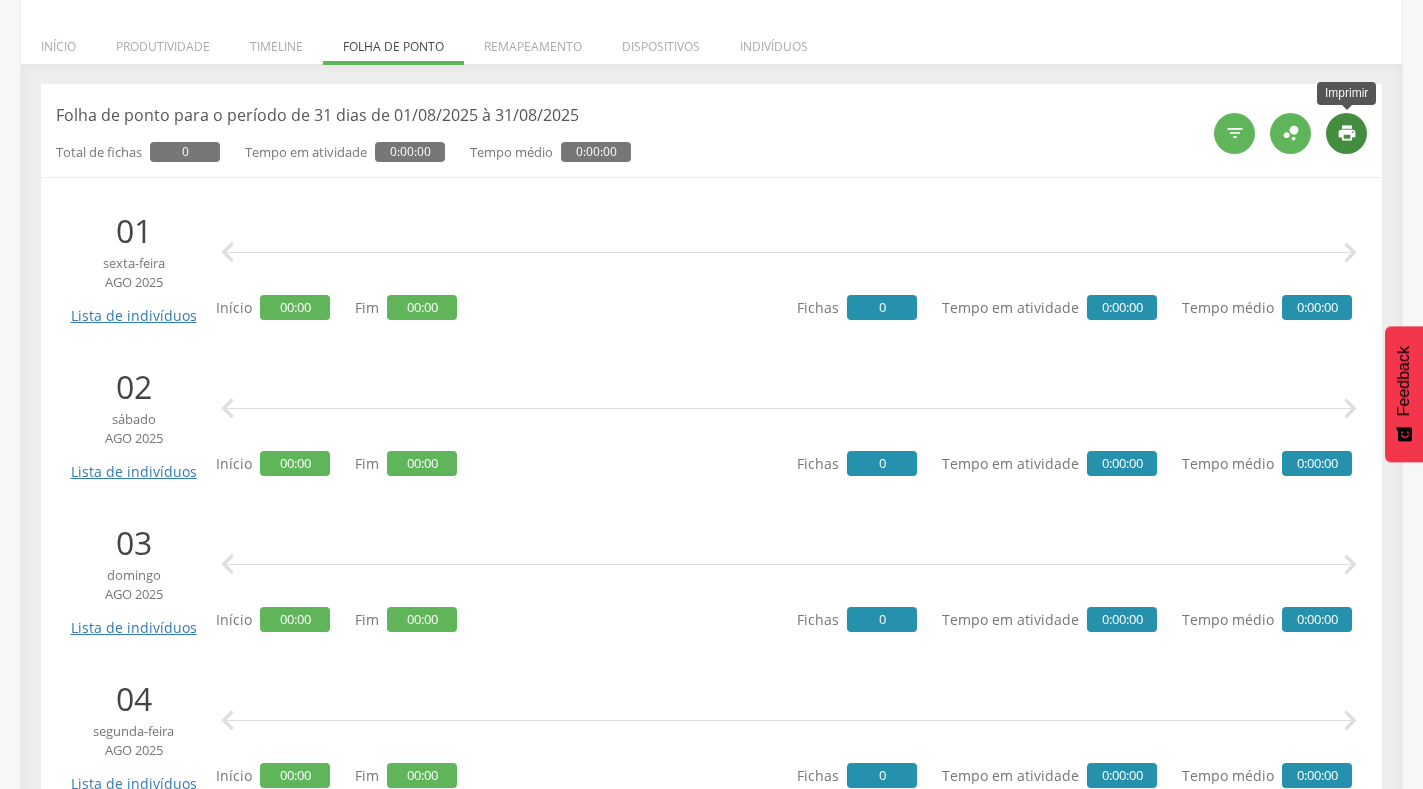 click on "" at bounding box center (1347, 133) 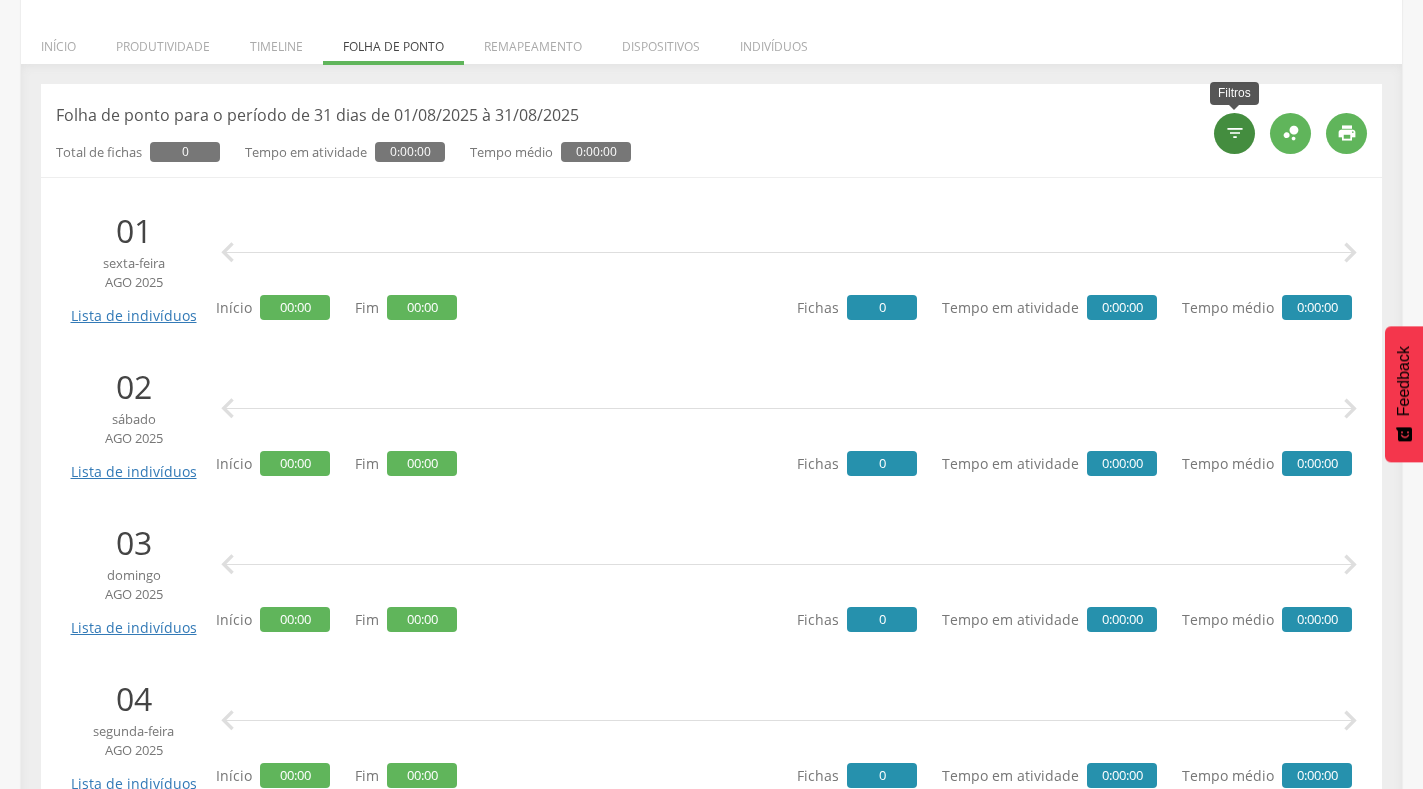 click on "" at bounding box center (1235, 133) 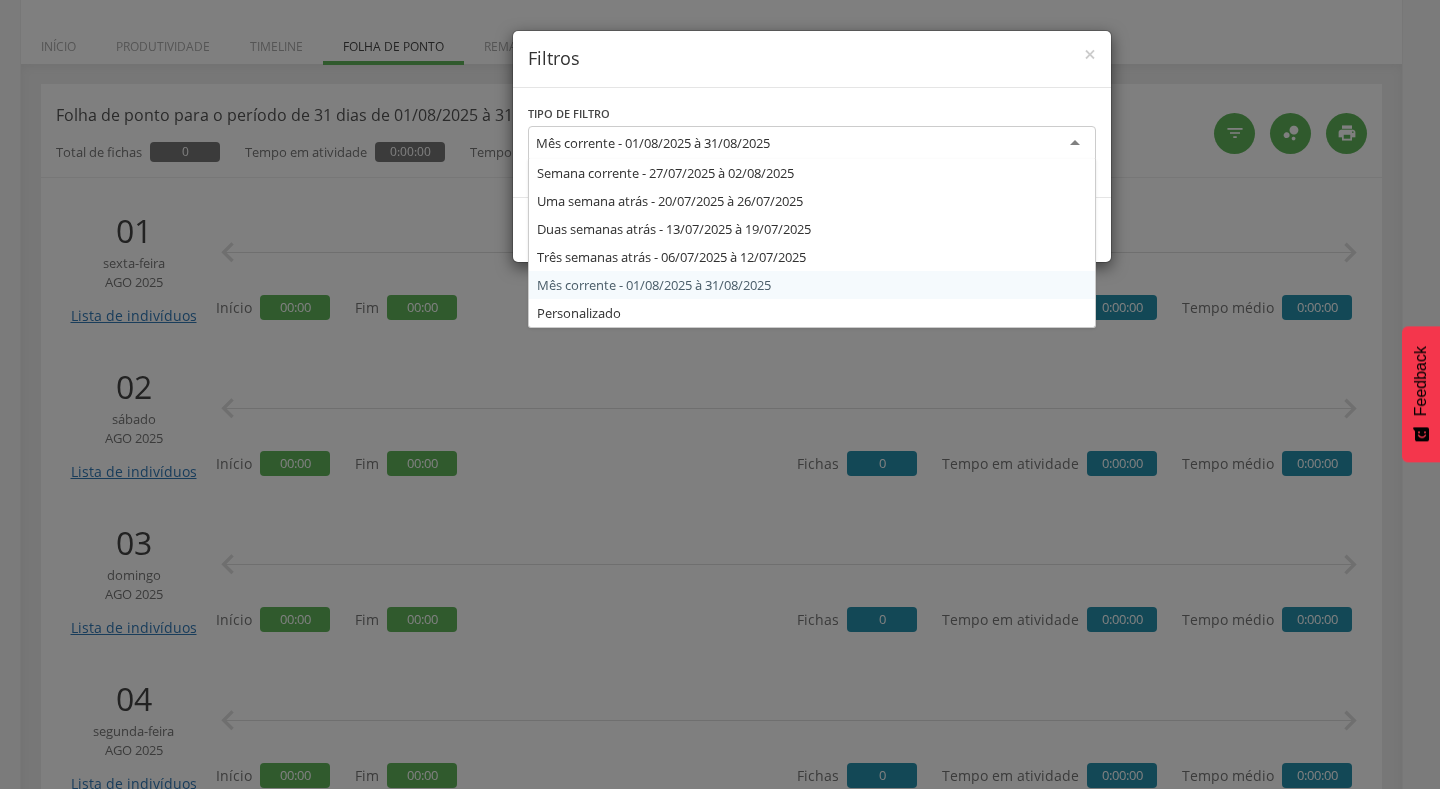 click on "Mês corrente - 01/08/2025 à 31/08/2025" at bounding box center (653, 143) 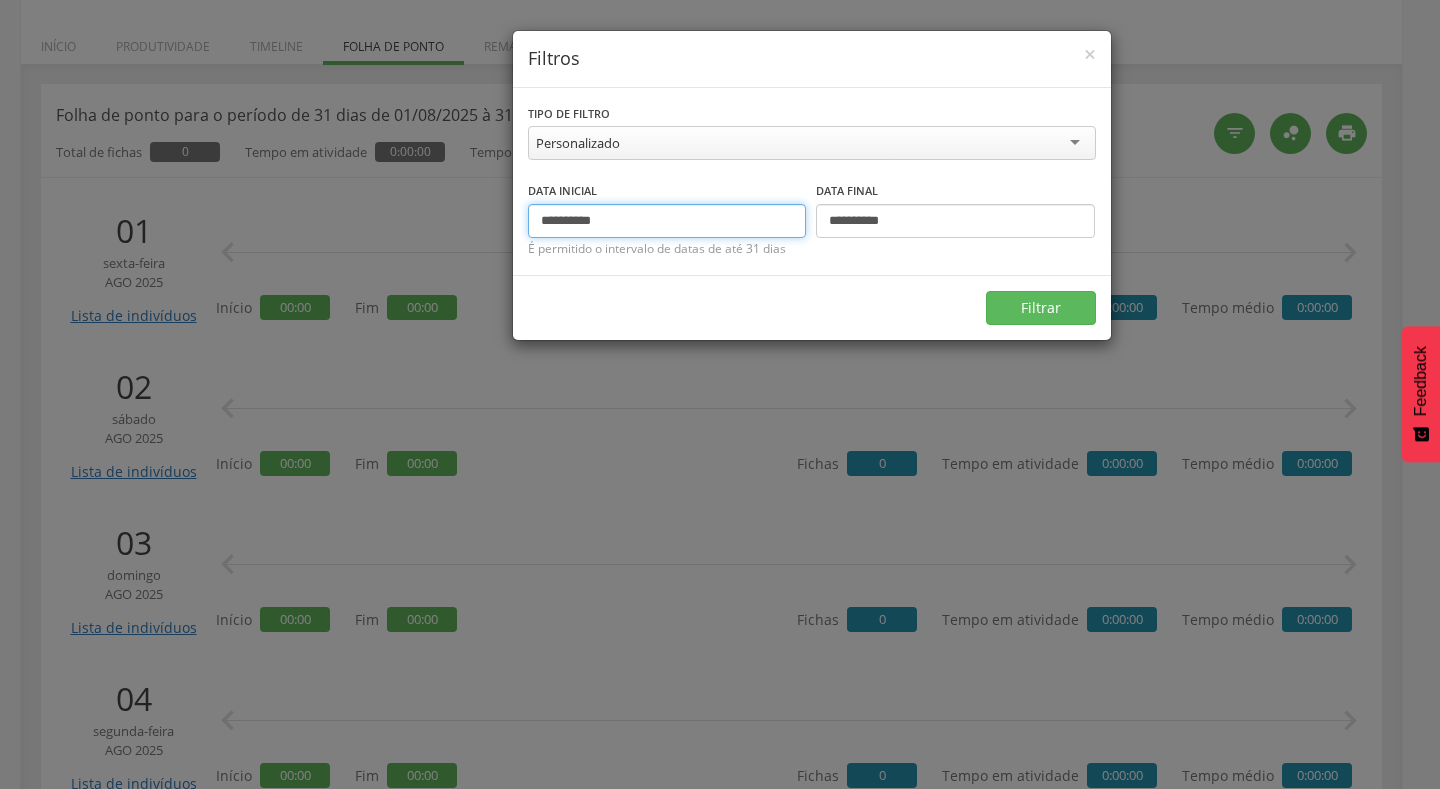 click on "**********" at bounding box center [667, 221] 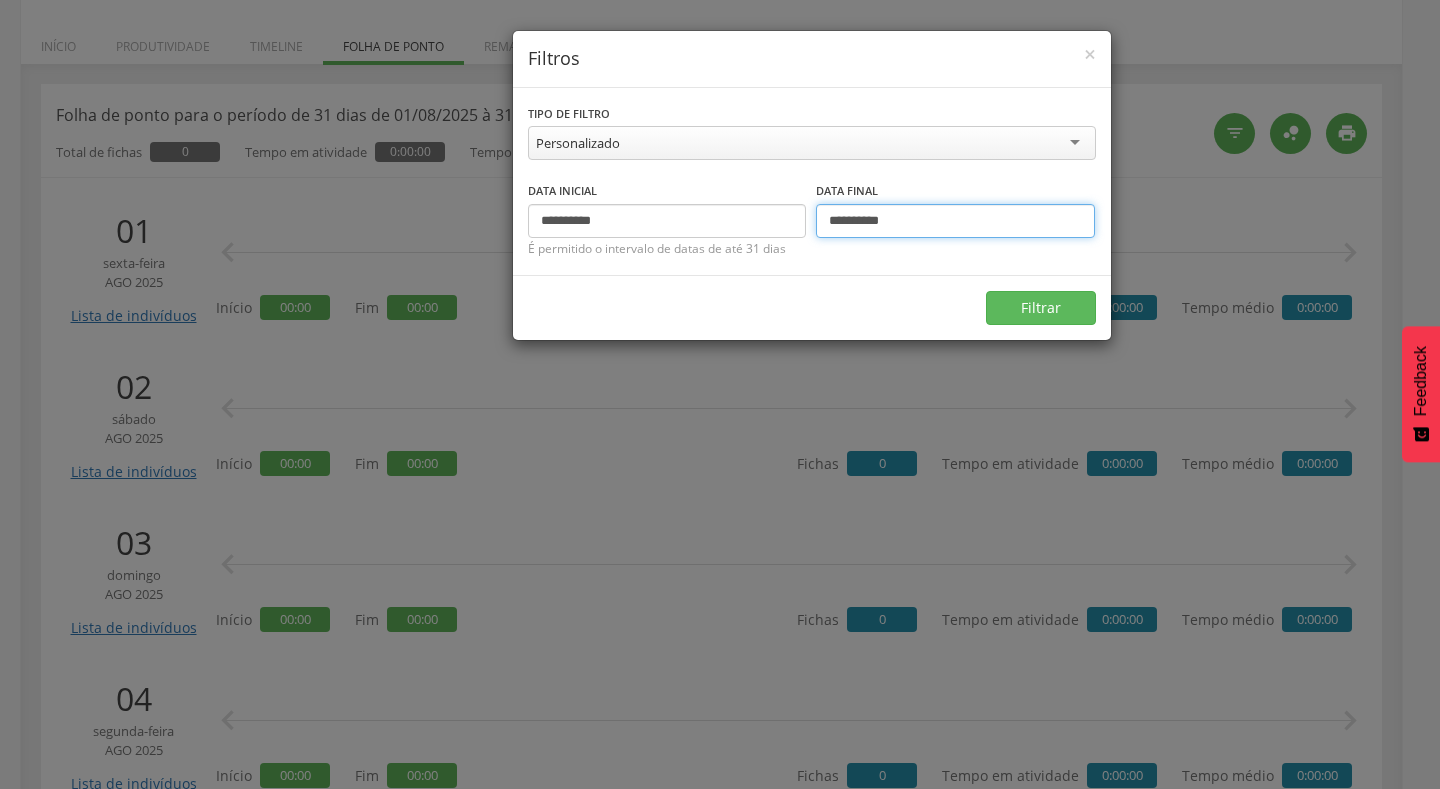 click on "**********" at bounding box center [955, 221] 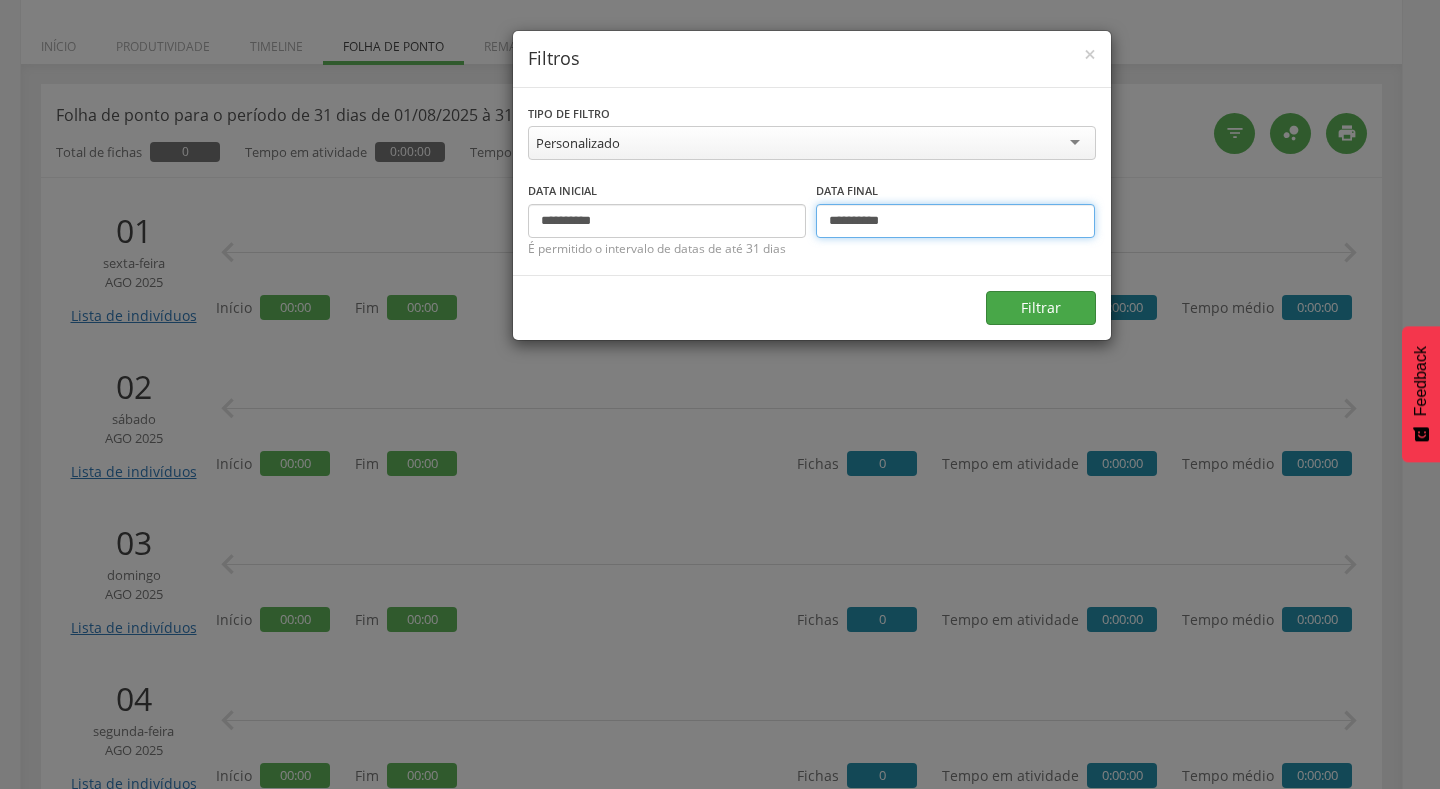 type on "**********" 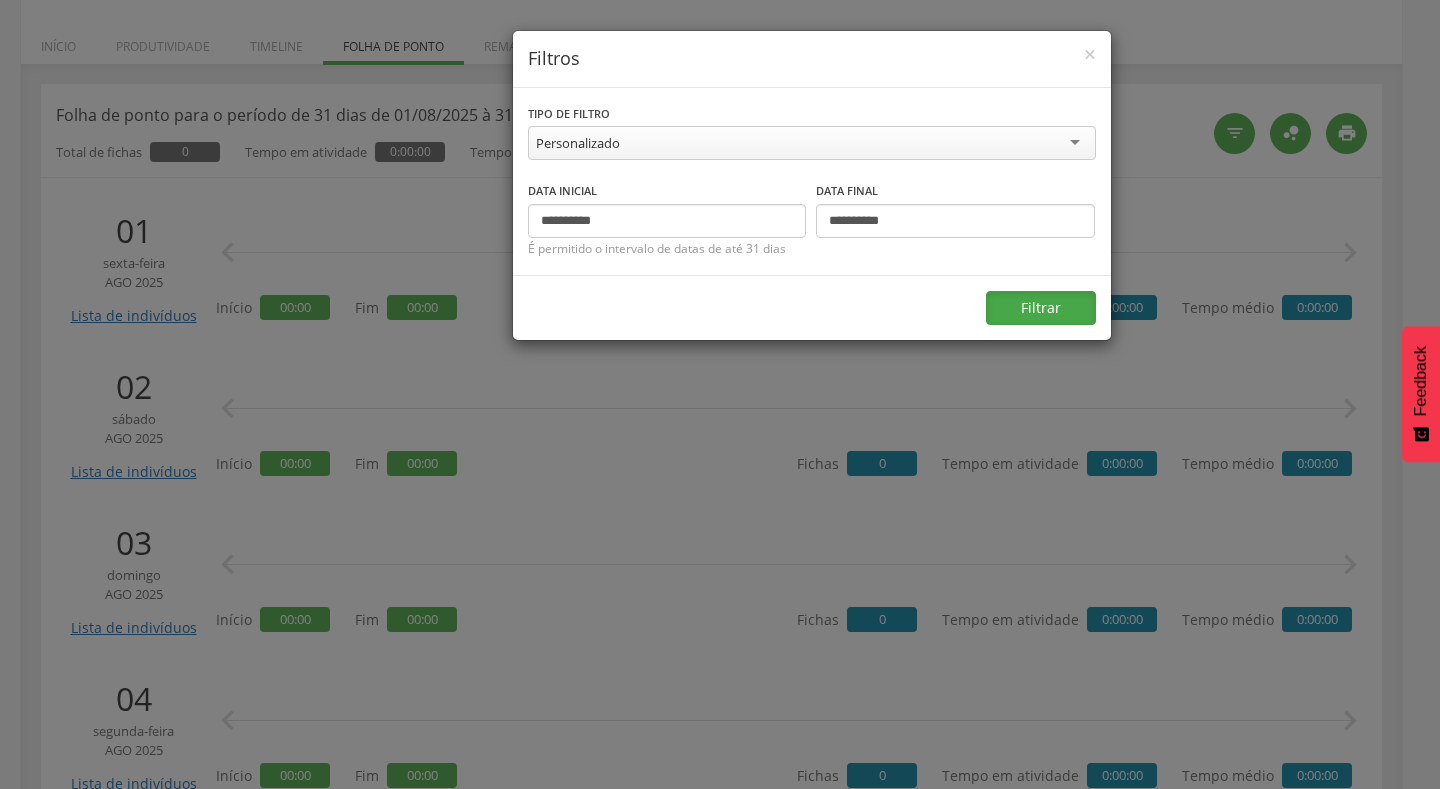 click on "Filtrar" at bounding box center [1041, 308] 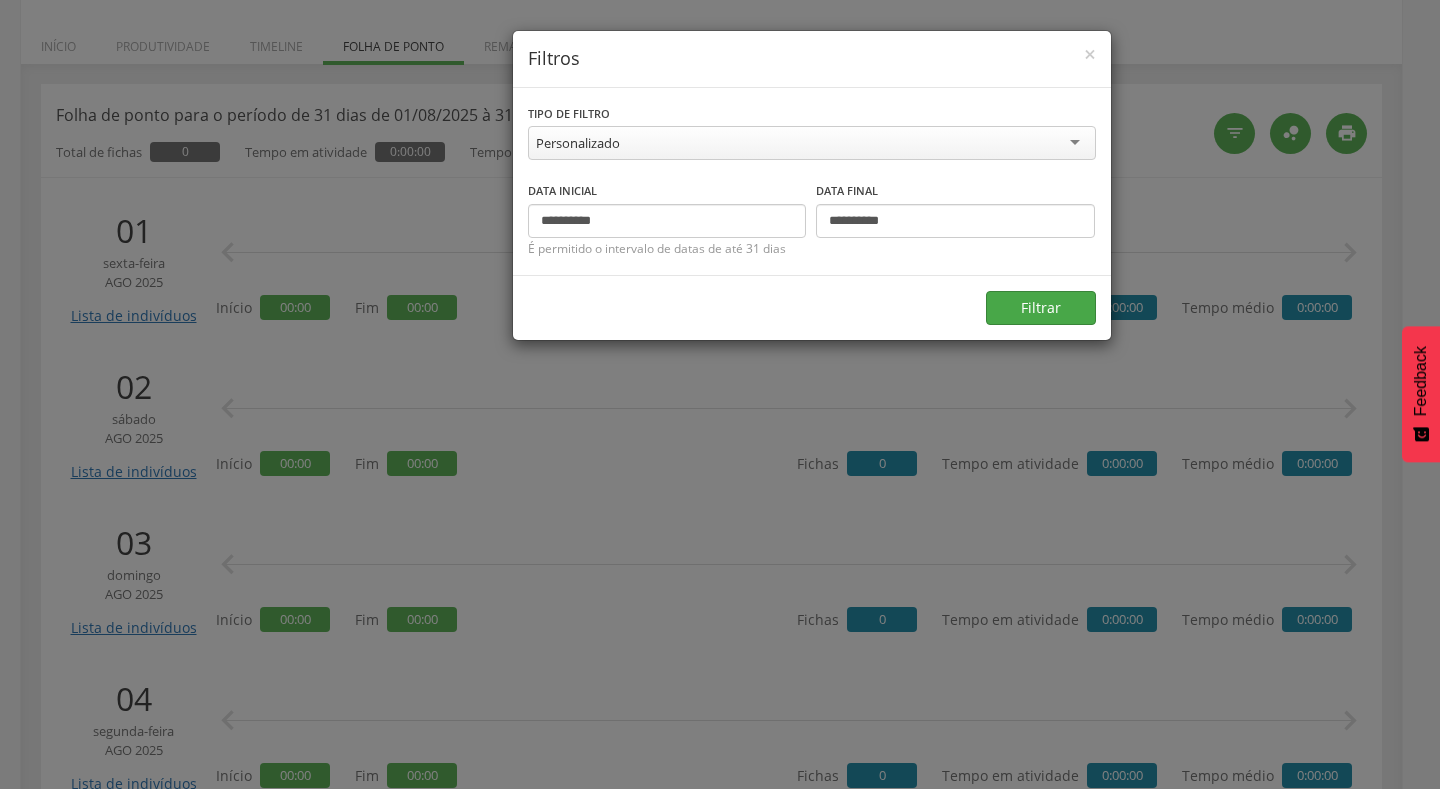 scroll, scrollTop: 60, scrollLeft: 0, axis: vertical 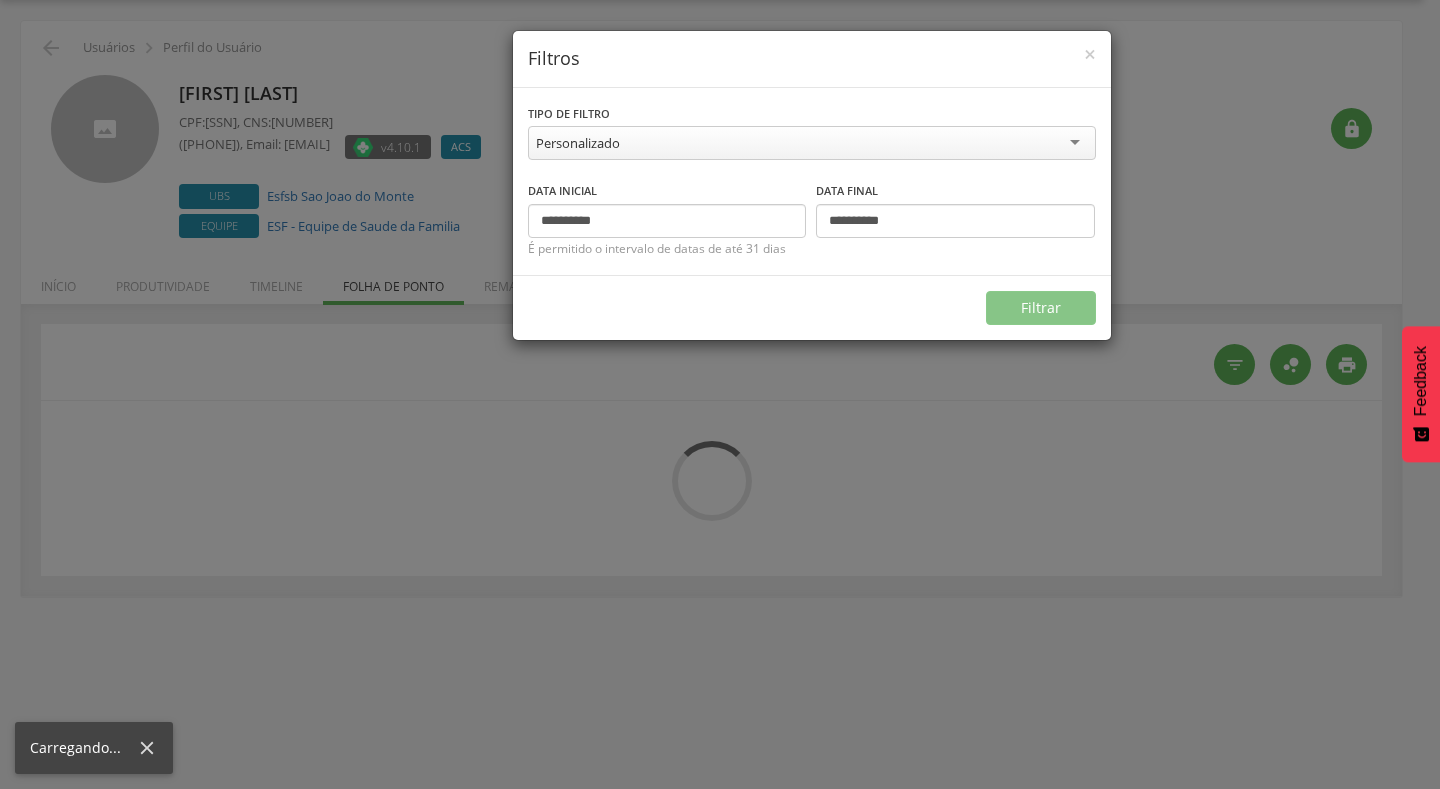 type on "**********" 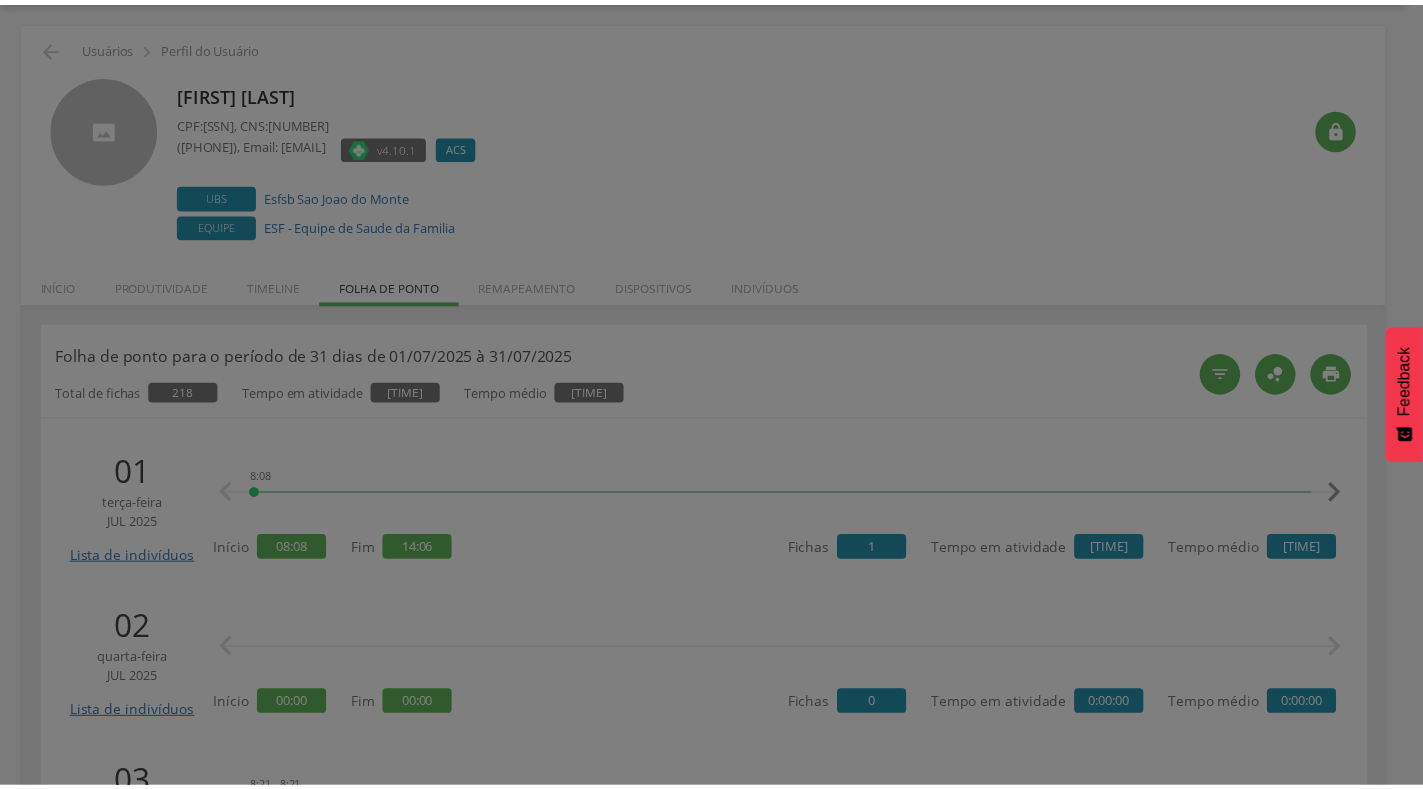 scroll, scrollTop: 300, scrollLeft: 0, axis: vertical 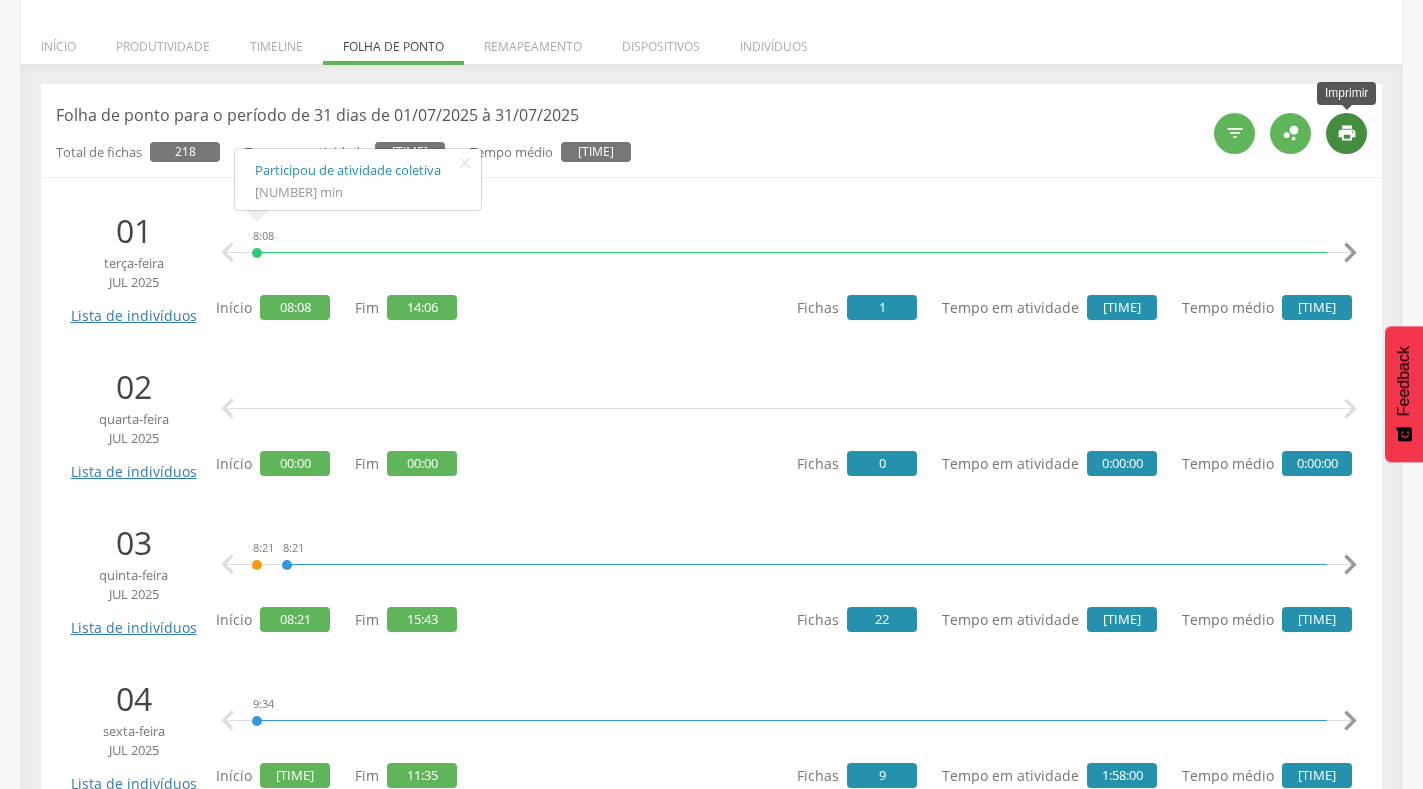click on "" at bounding box center (1346, 133) 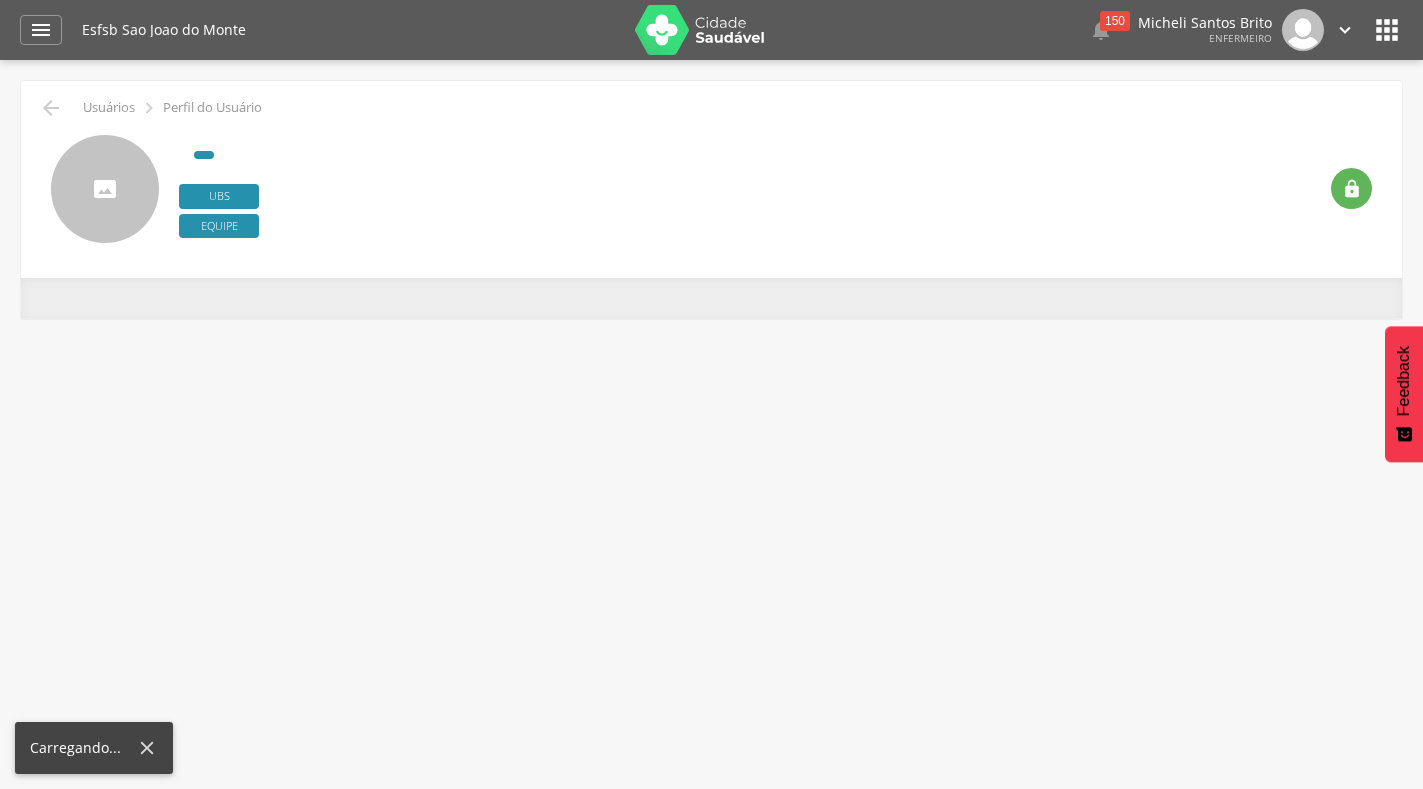 scroll, scrollTop: 0, scrollLeft: 0, axis: both 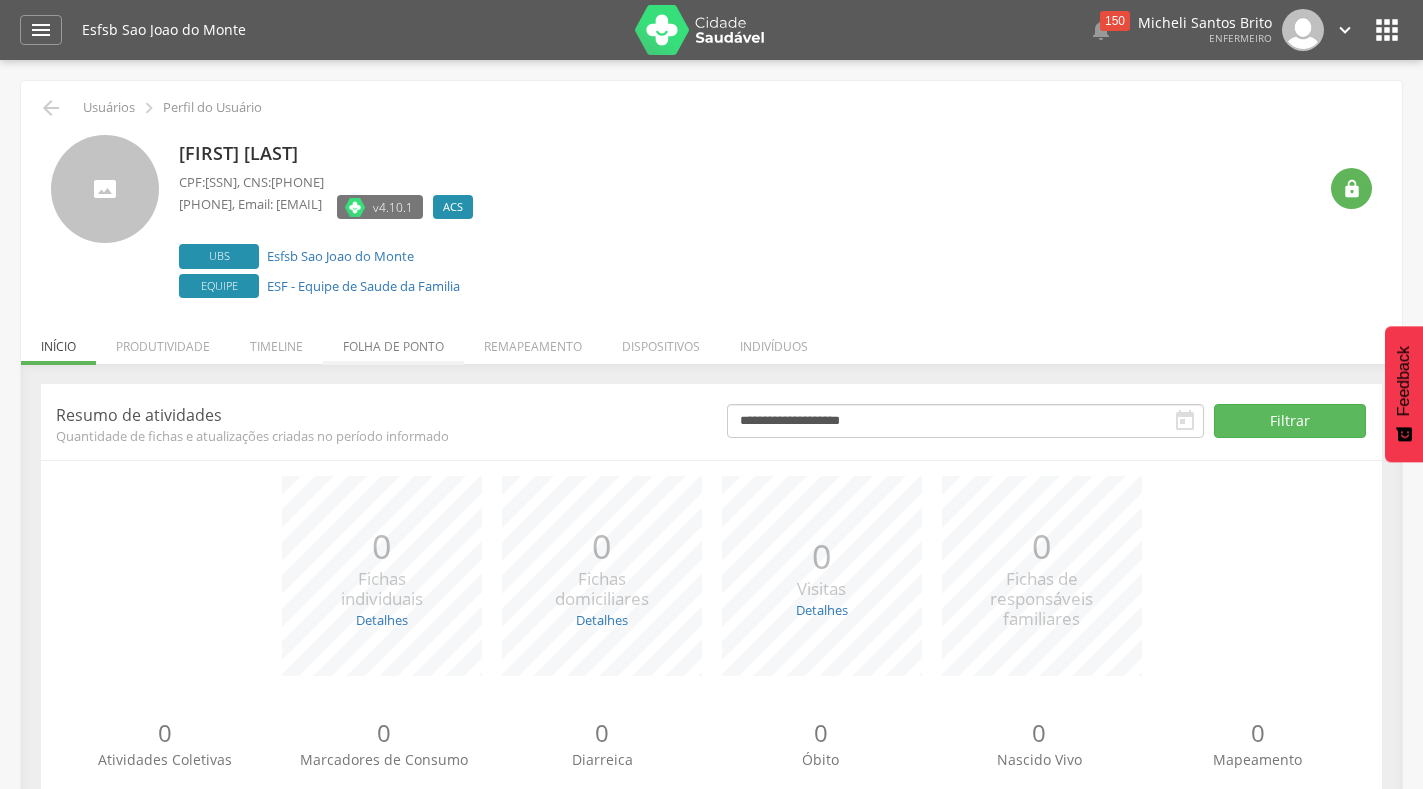 click on "Folha de ponto" at bounding box center [393, 341] 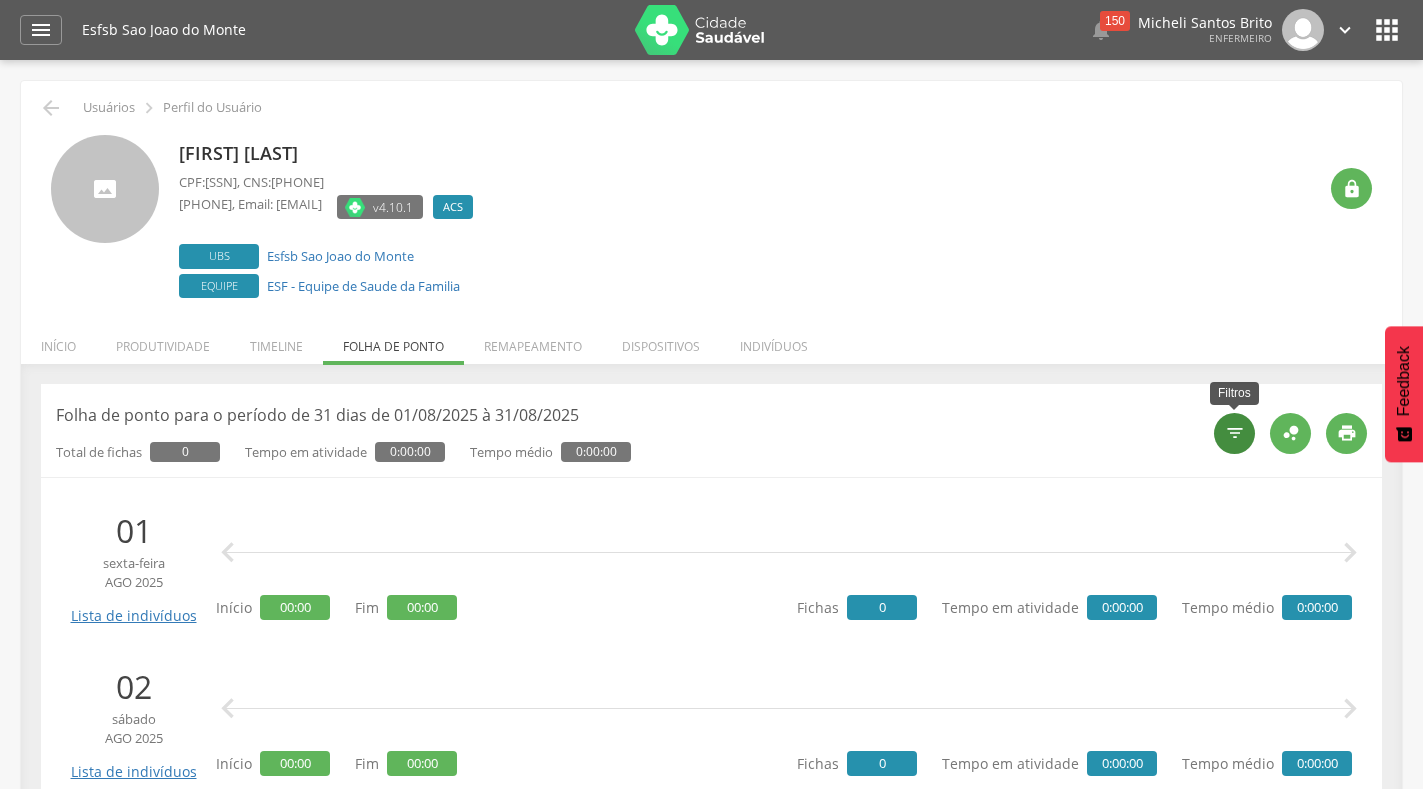 click on "" at bounding box center [1235, 433] 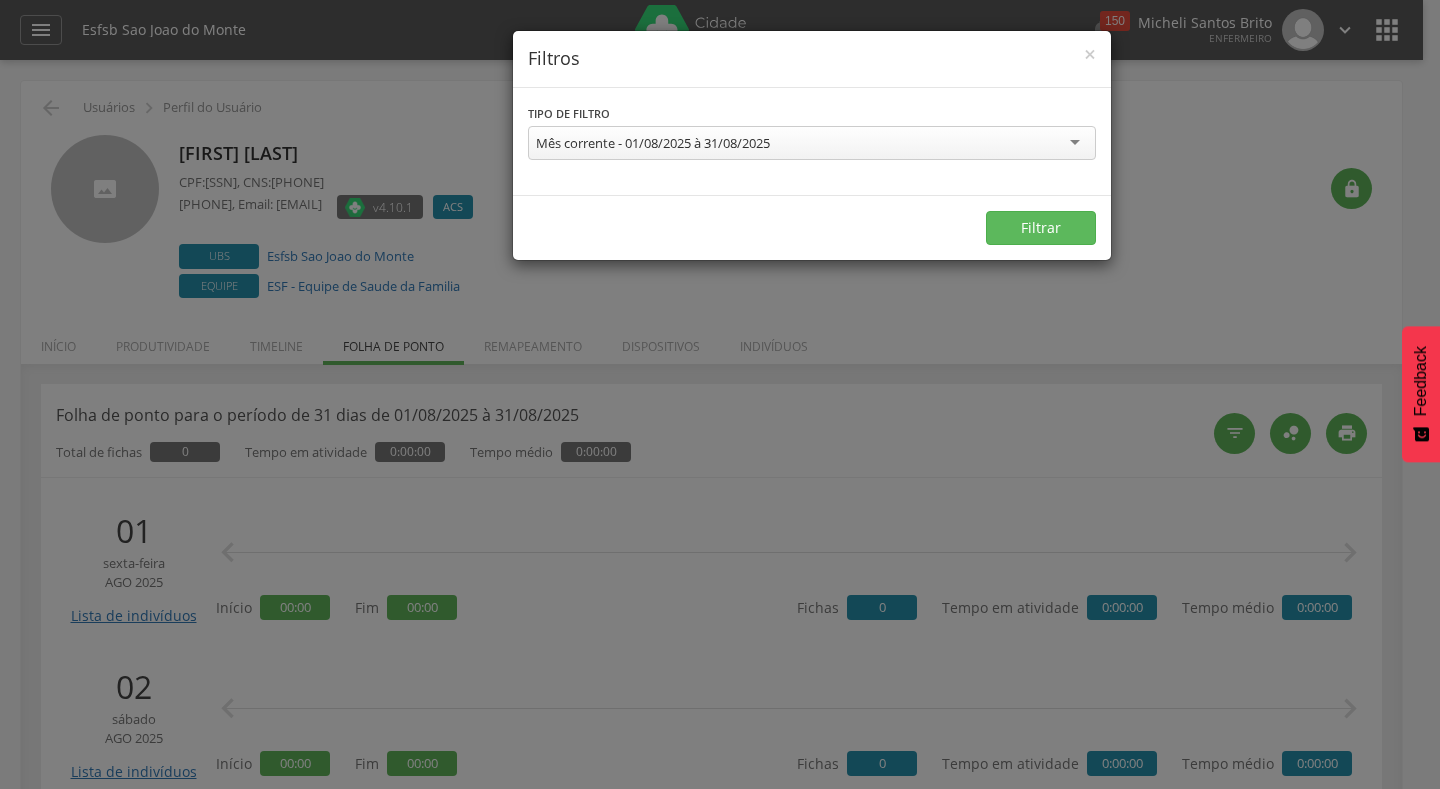 click on "Mês corrente - 01/08/2025 à 31/08/2025" at bounding box center (812, 143) 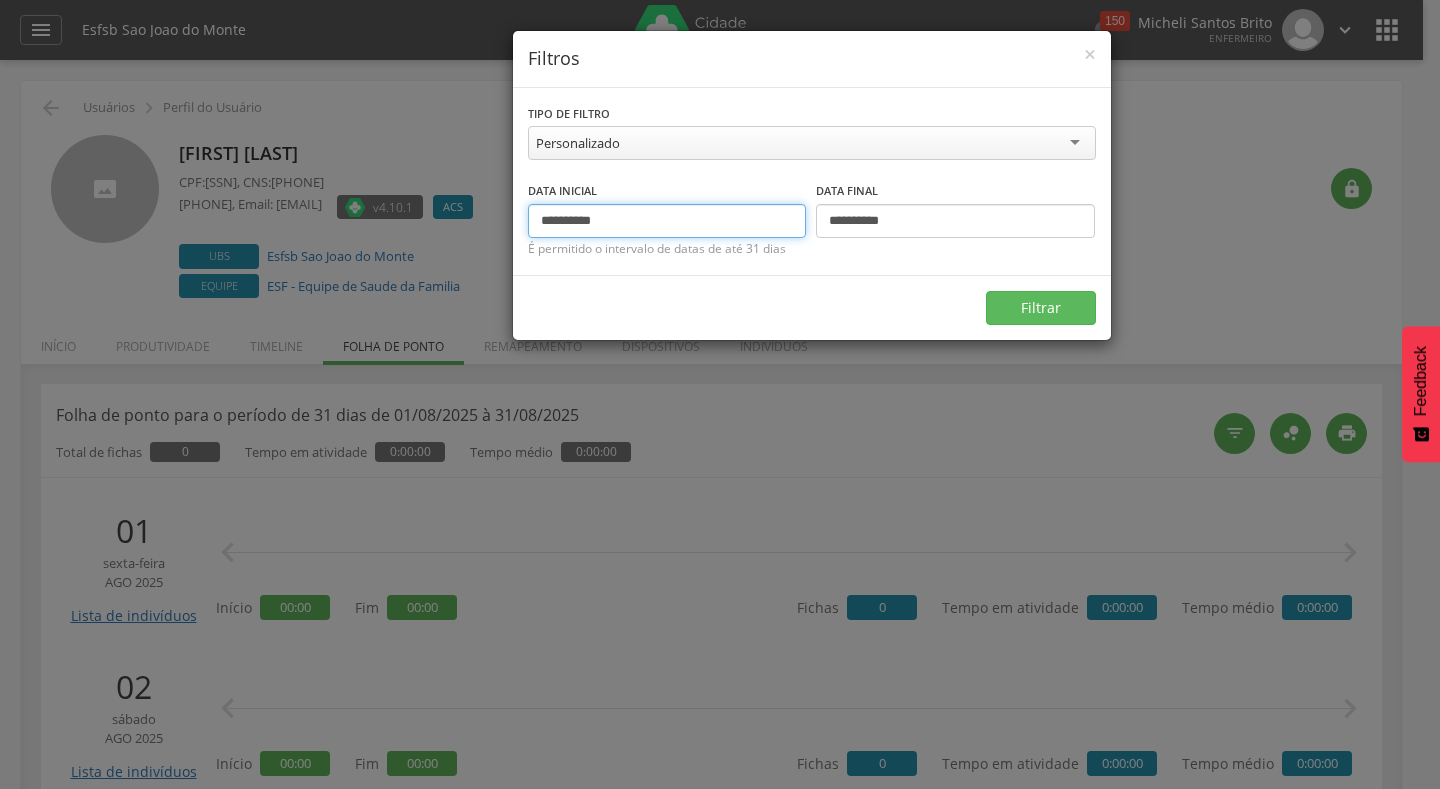 click on "**********" at bounding box center [667, 221] 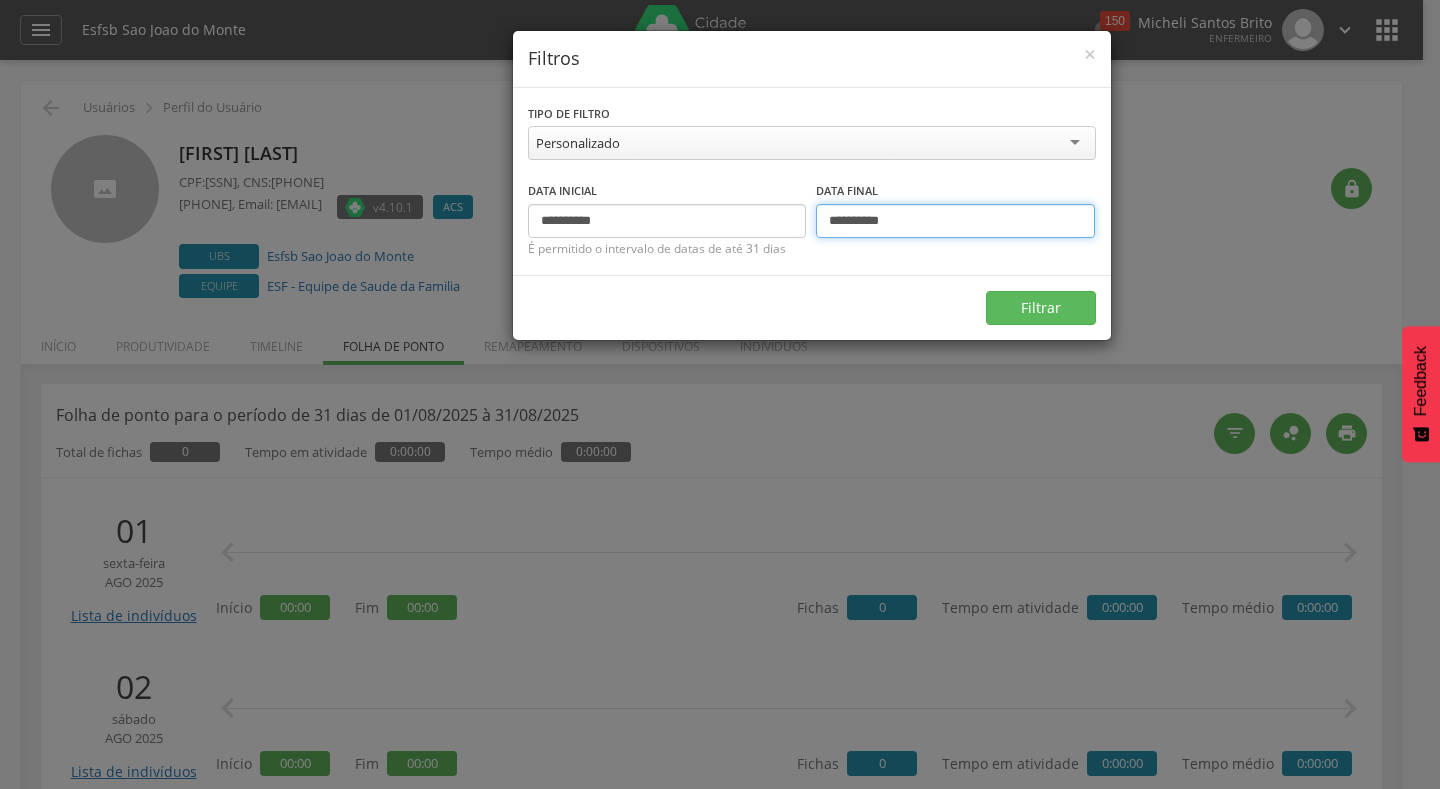 click on "**********" at bounding box center [955, 221] 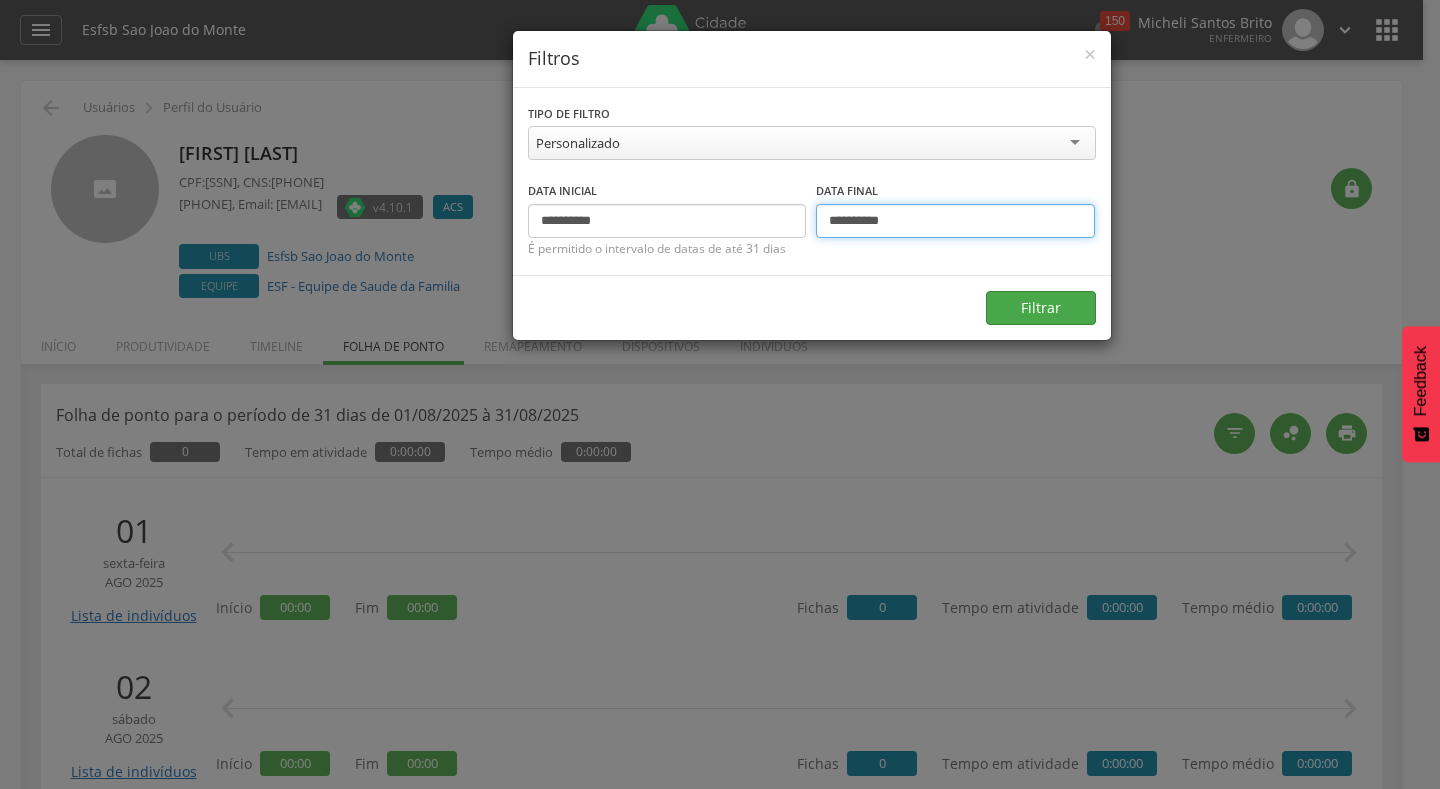 type on "**********" 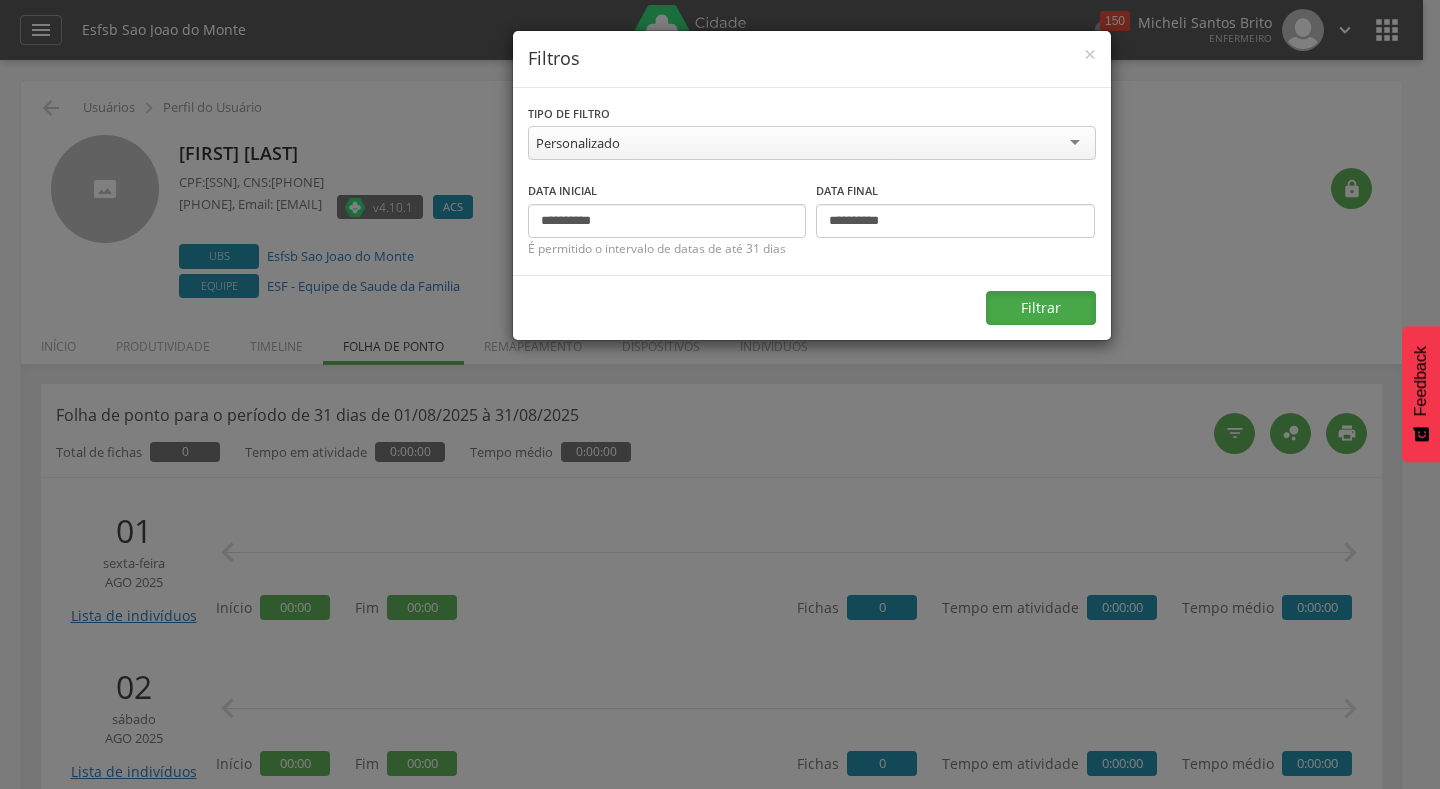 click on "Filtrar" at bounding box center [1041, 308] 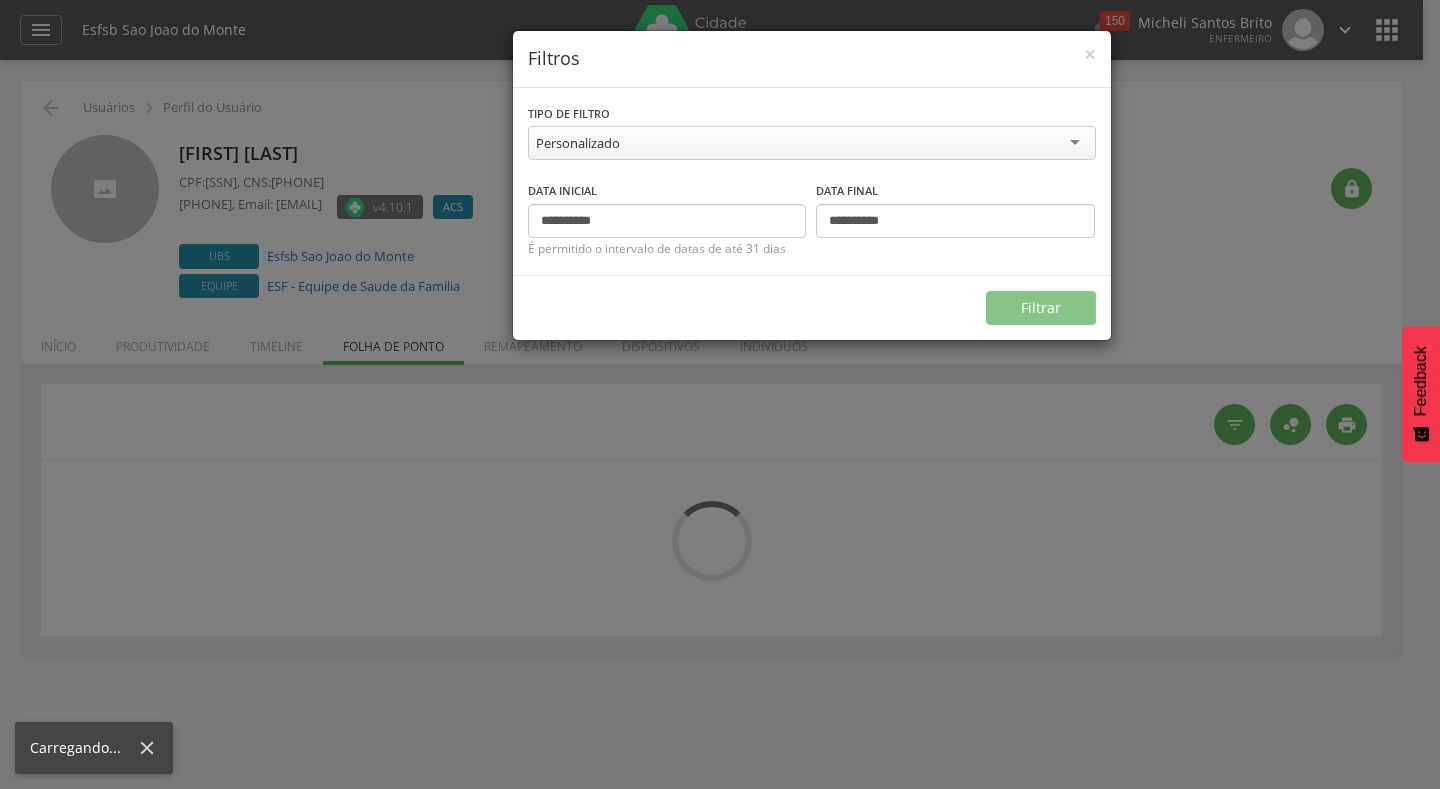 type on "**********" 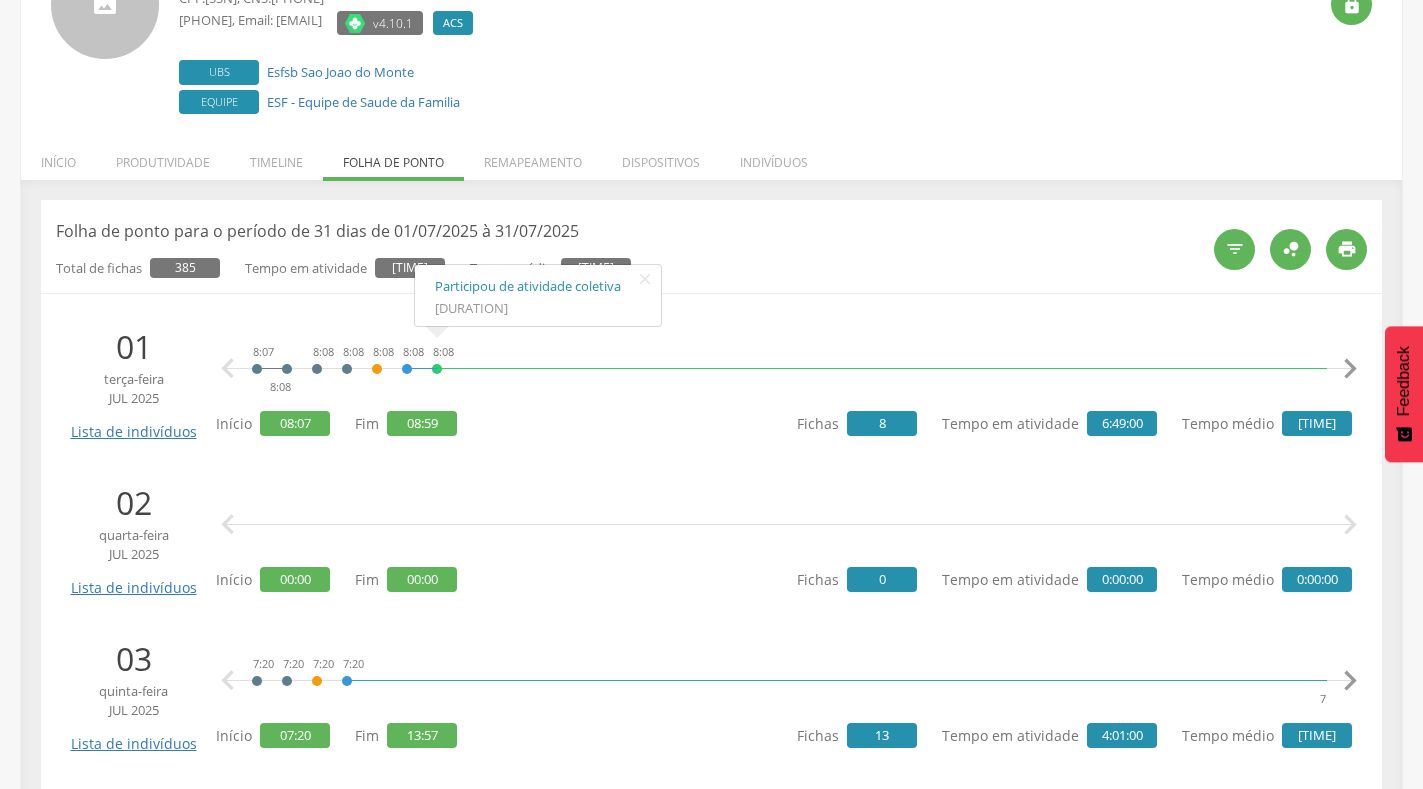 scroll, scrollTop: 300, scrollLeft: 0, axis: vertical 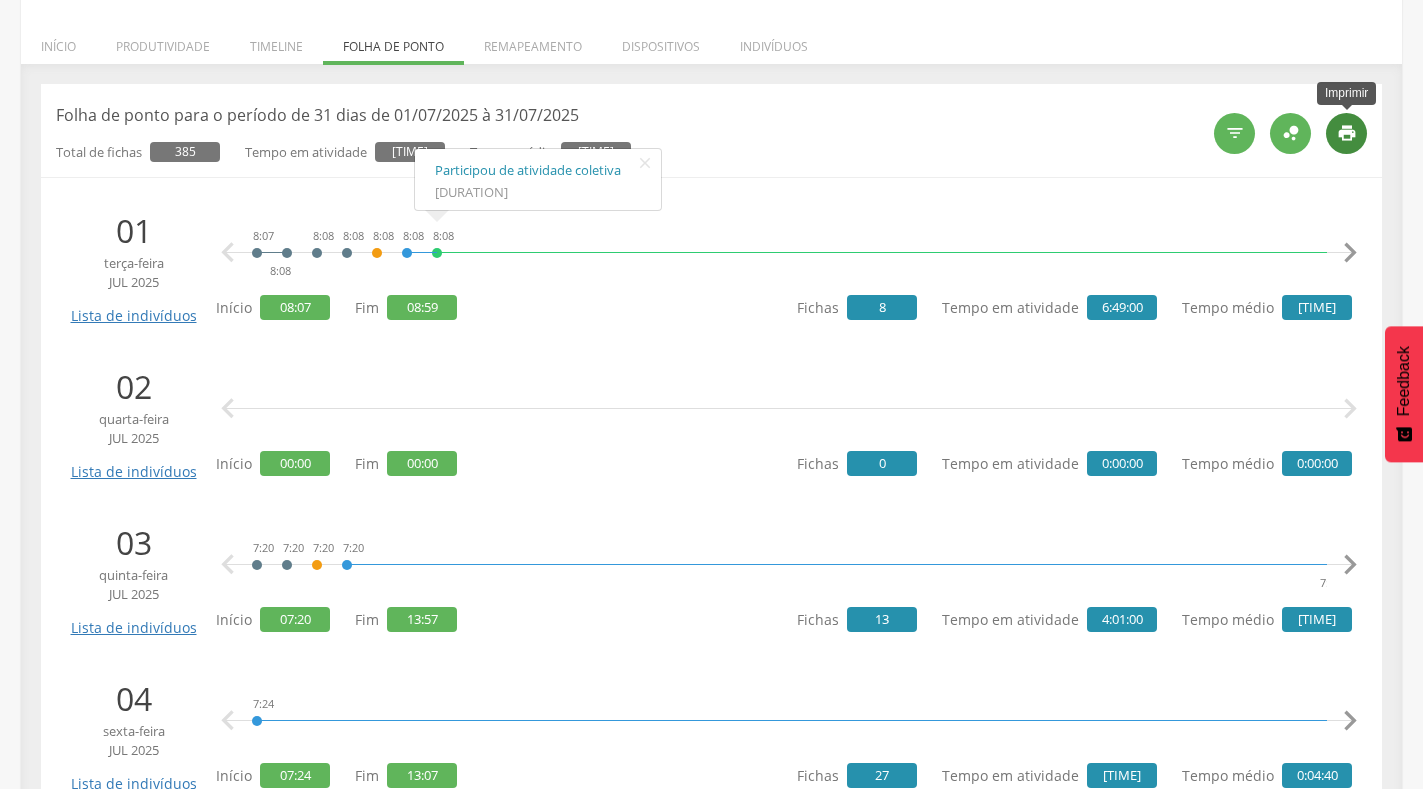click on "" at bounding box center (1347, 133) 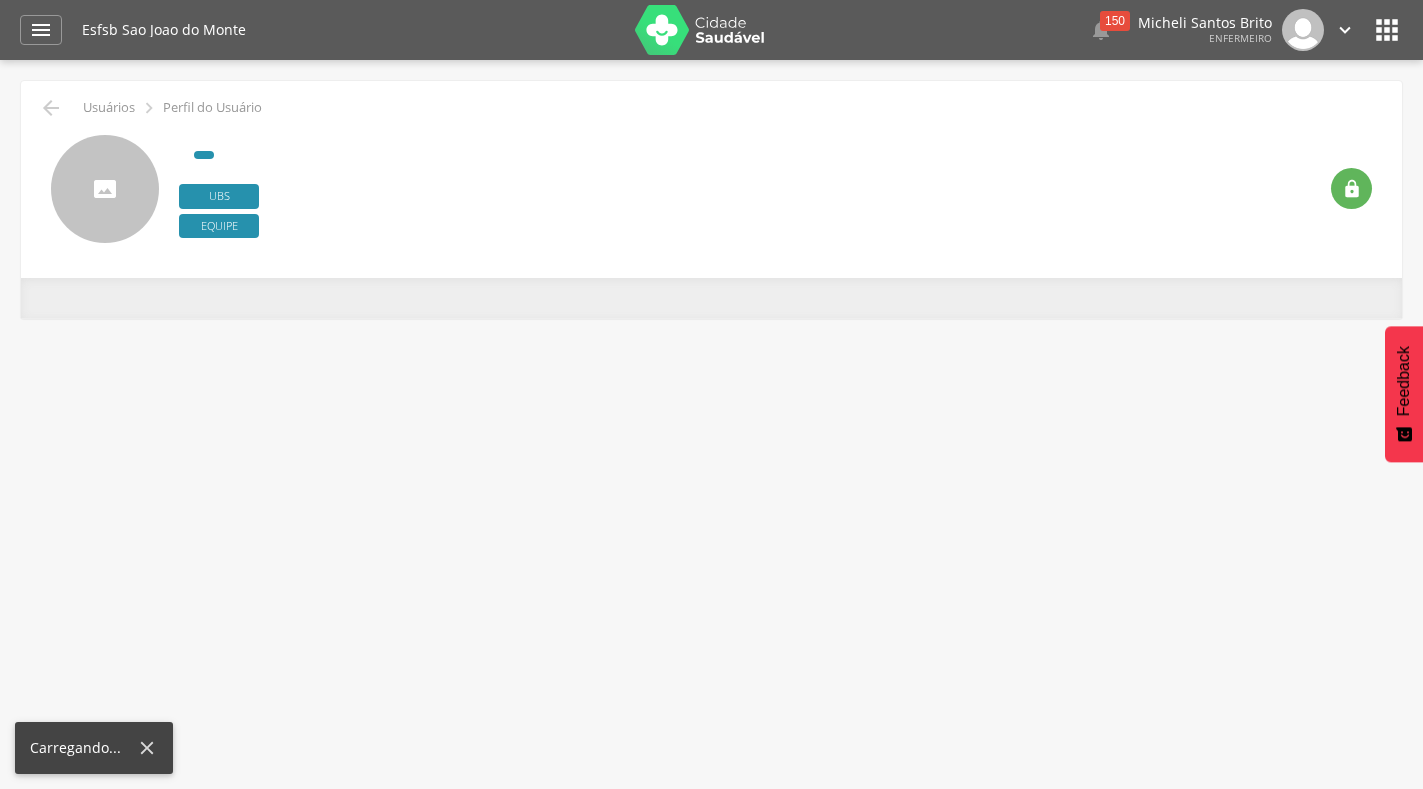 scroll, scrollTop: 0, scrollLeft: 0, axis: both 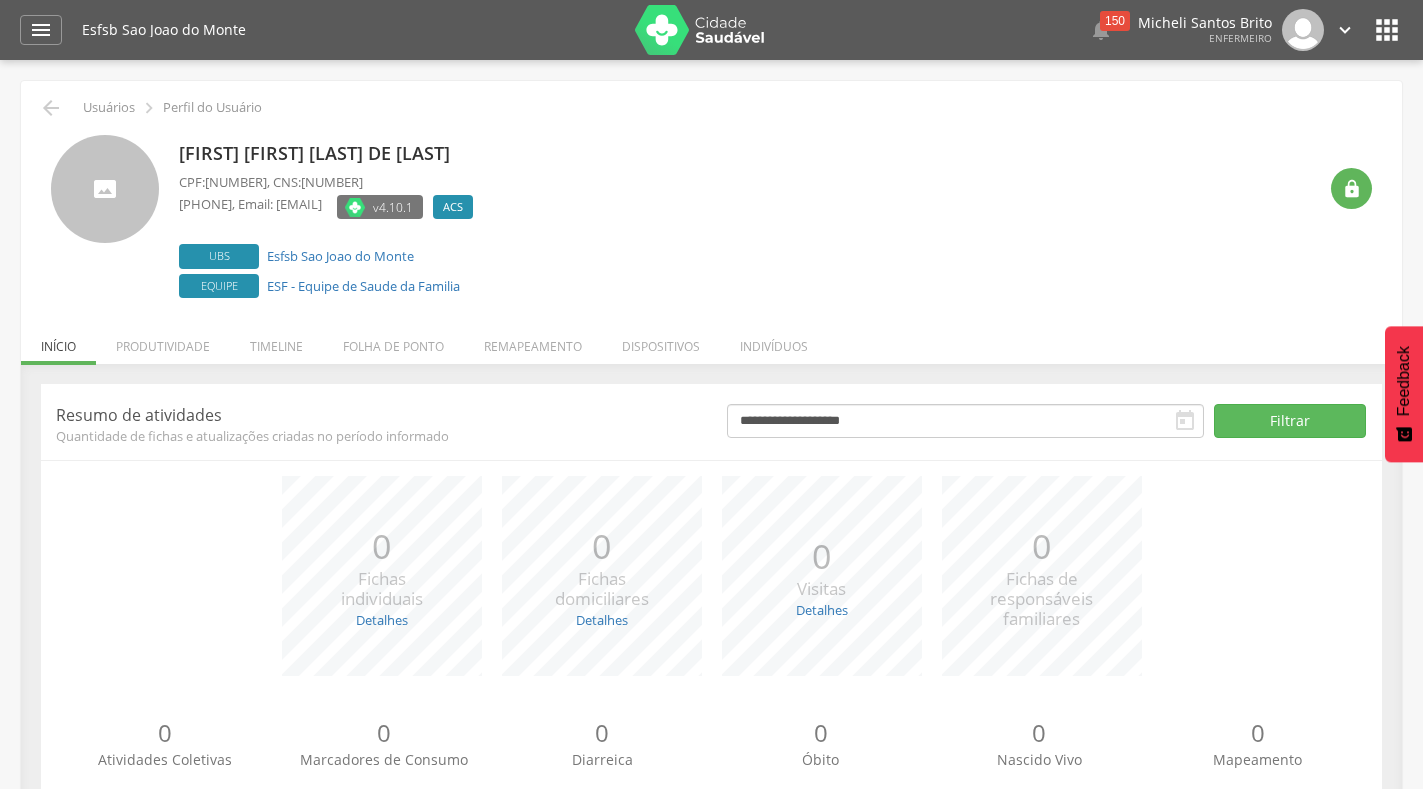 click on "Folha de ponto" at bounding box center (393, 341) 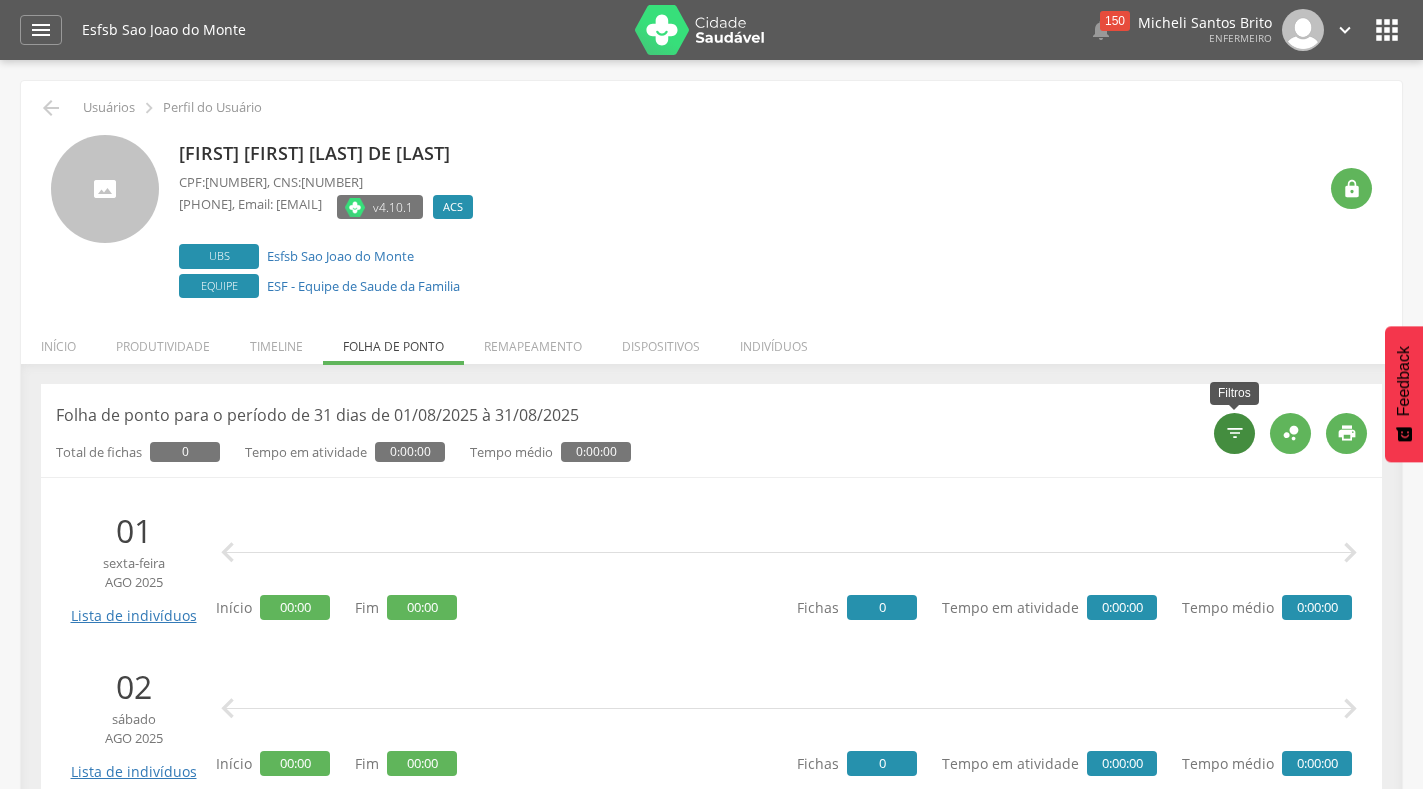click on "" at bounding box center (1235, 433) 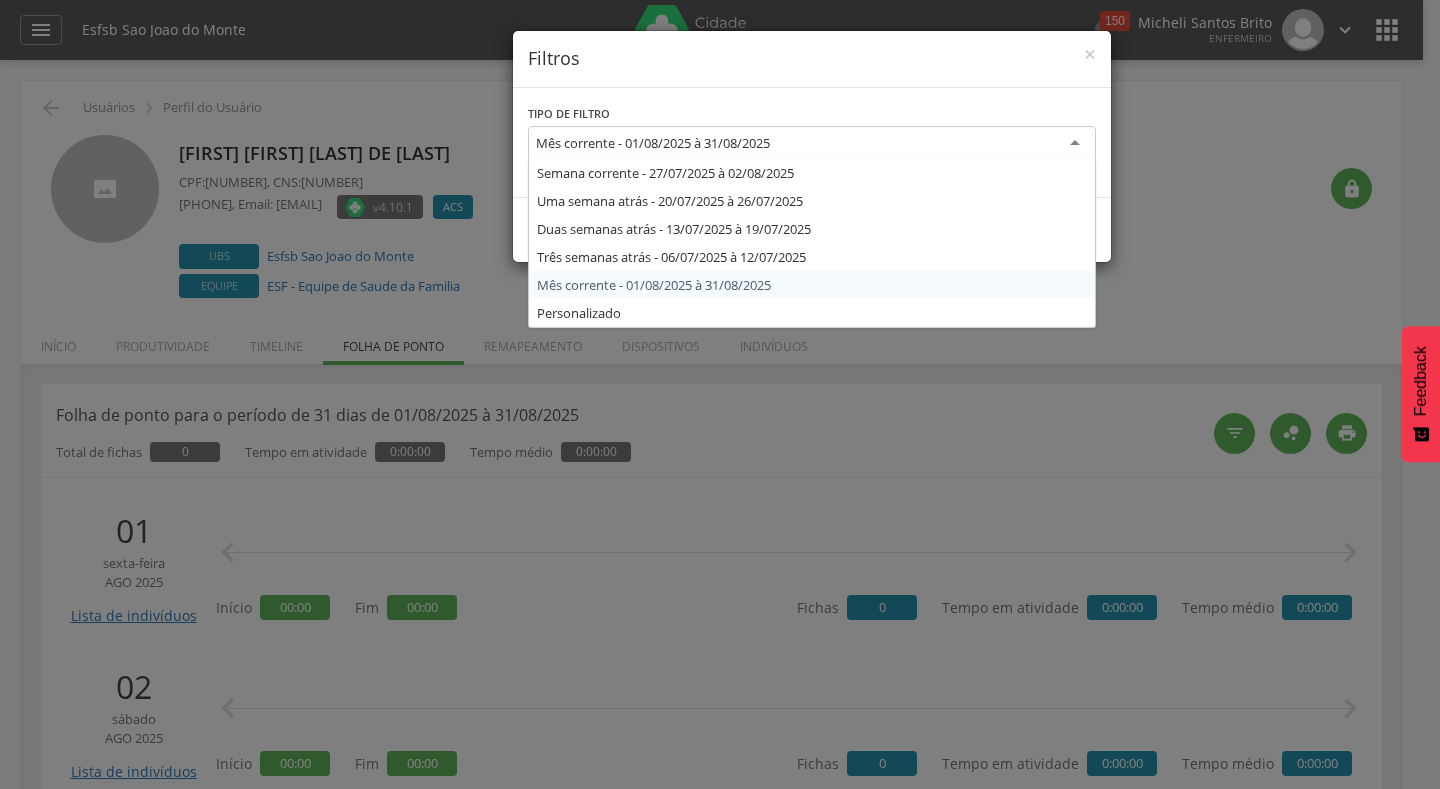click on "Mês corrente - 01/08/2025 à 31/08/2025" at bounding box center (653, 143) 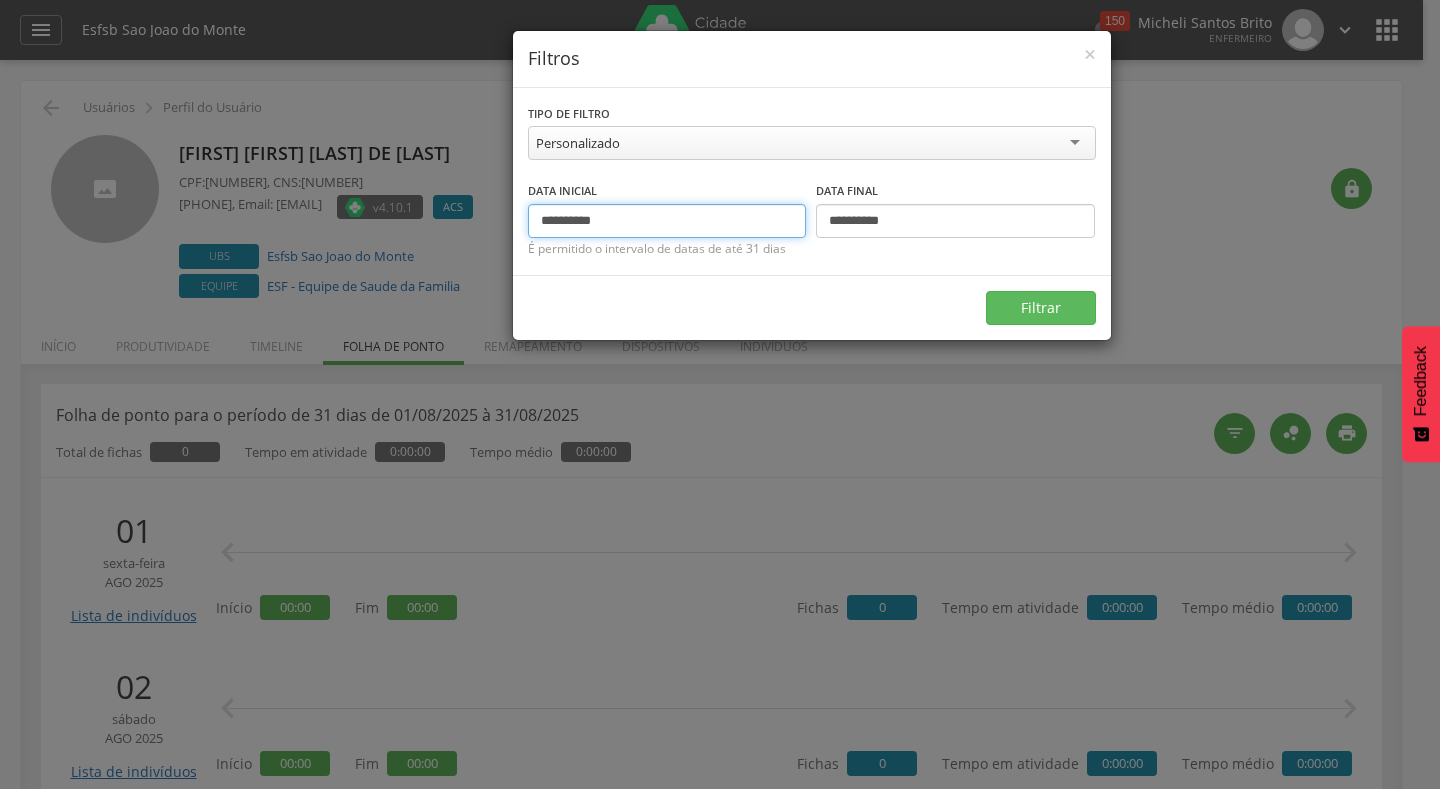 click on "**********" at bounding box center [667, 221] 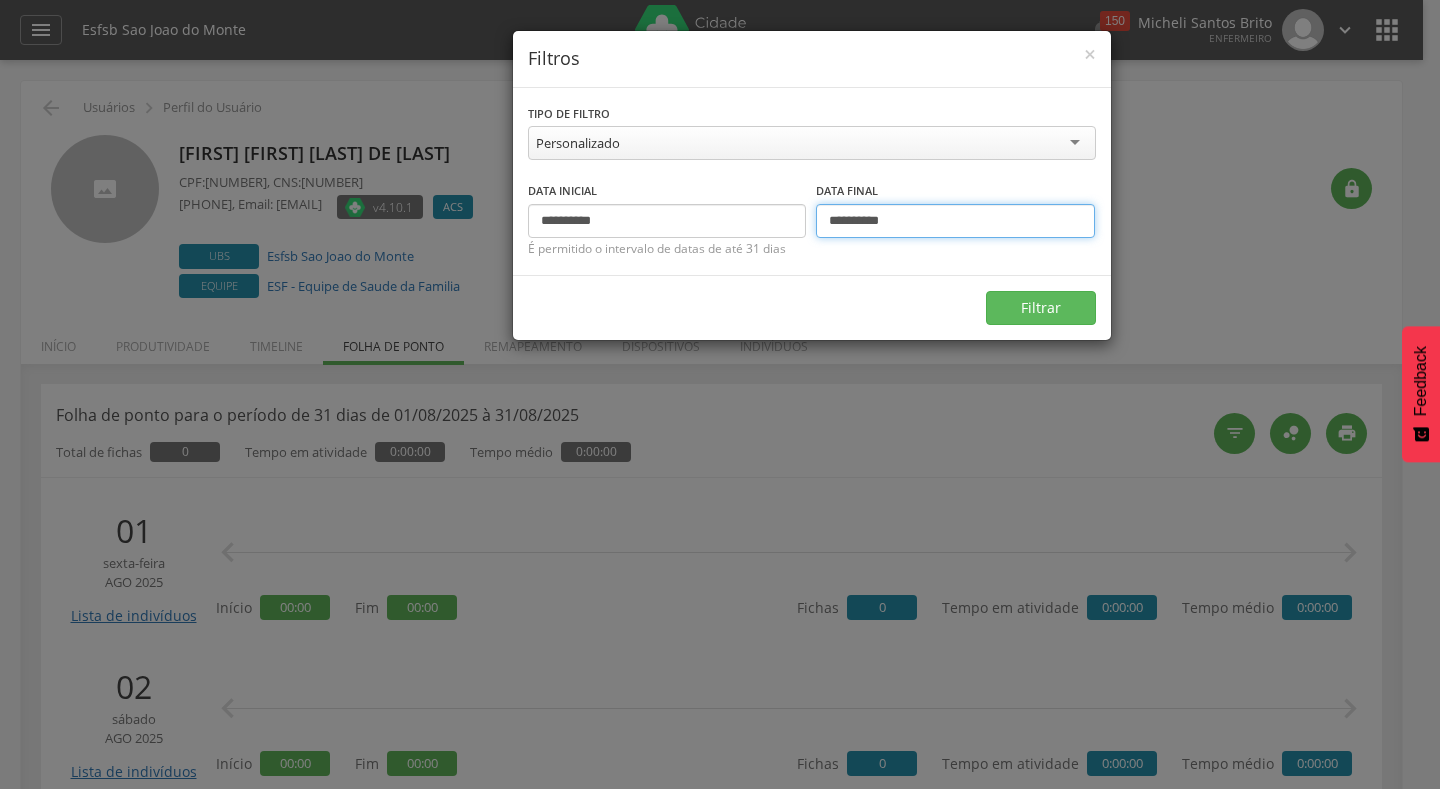 click on "**********" at bounding box center [955, 221] 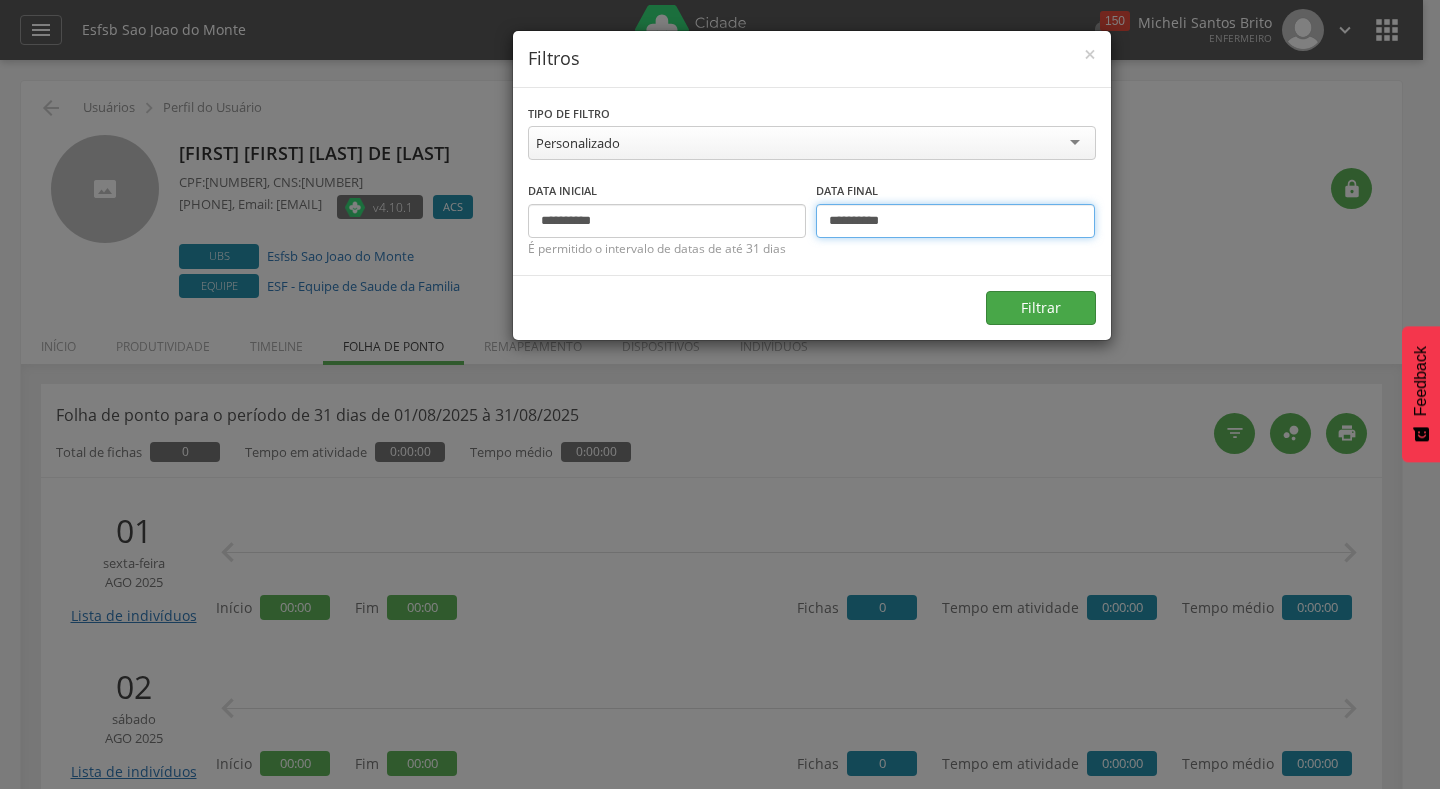 type on "**********" 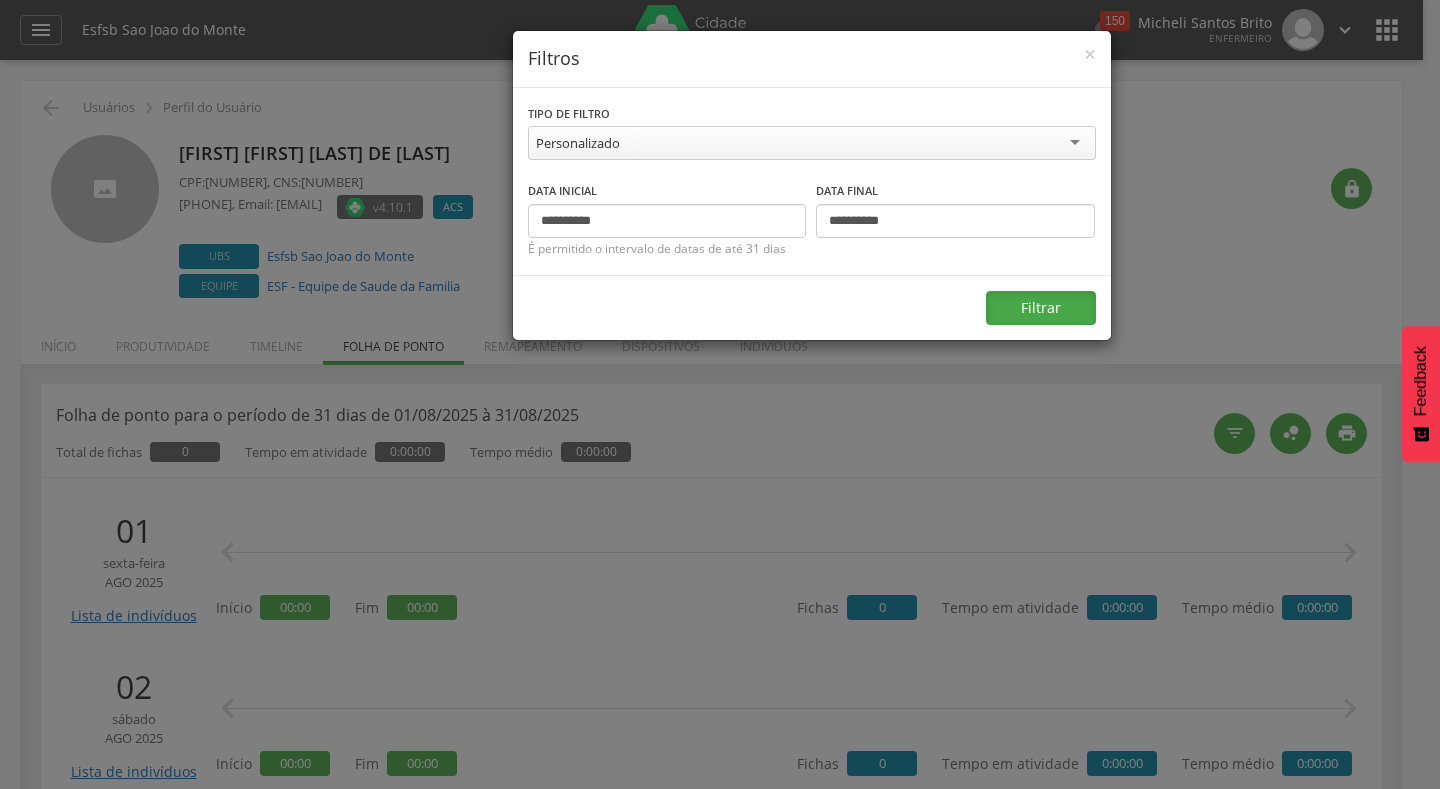 click on "Filtrar" at bounding box center (1041, 308) 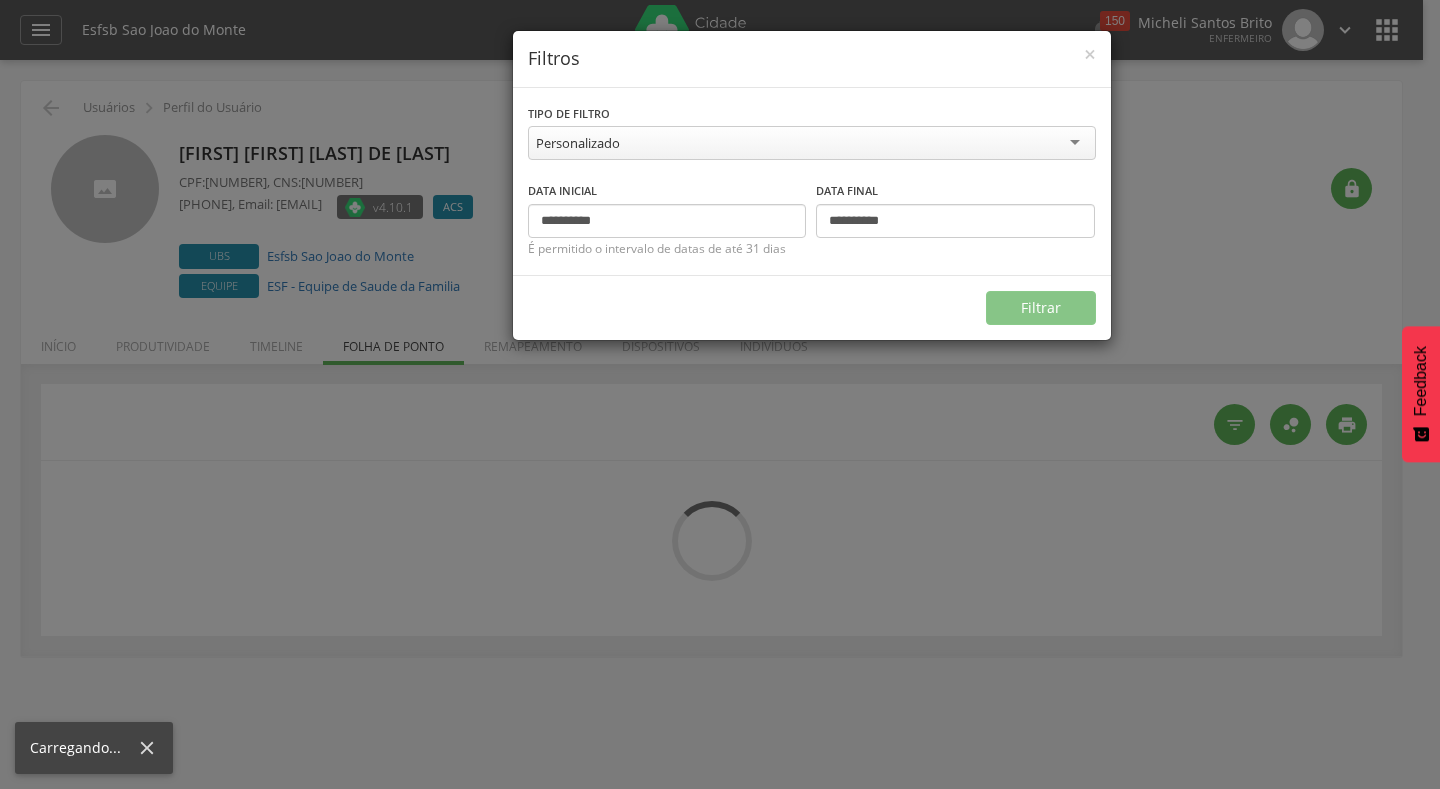 type on "**********" 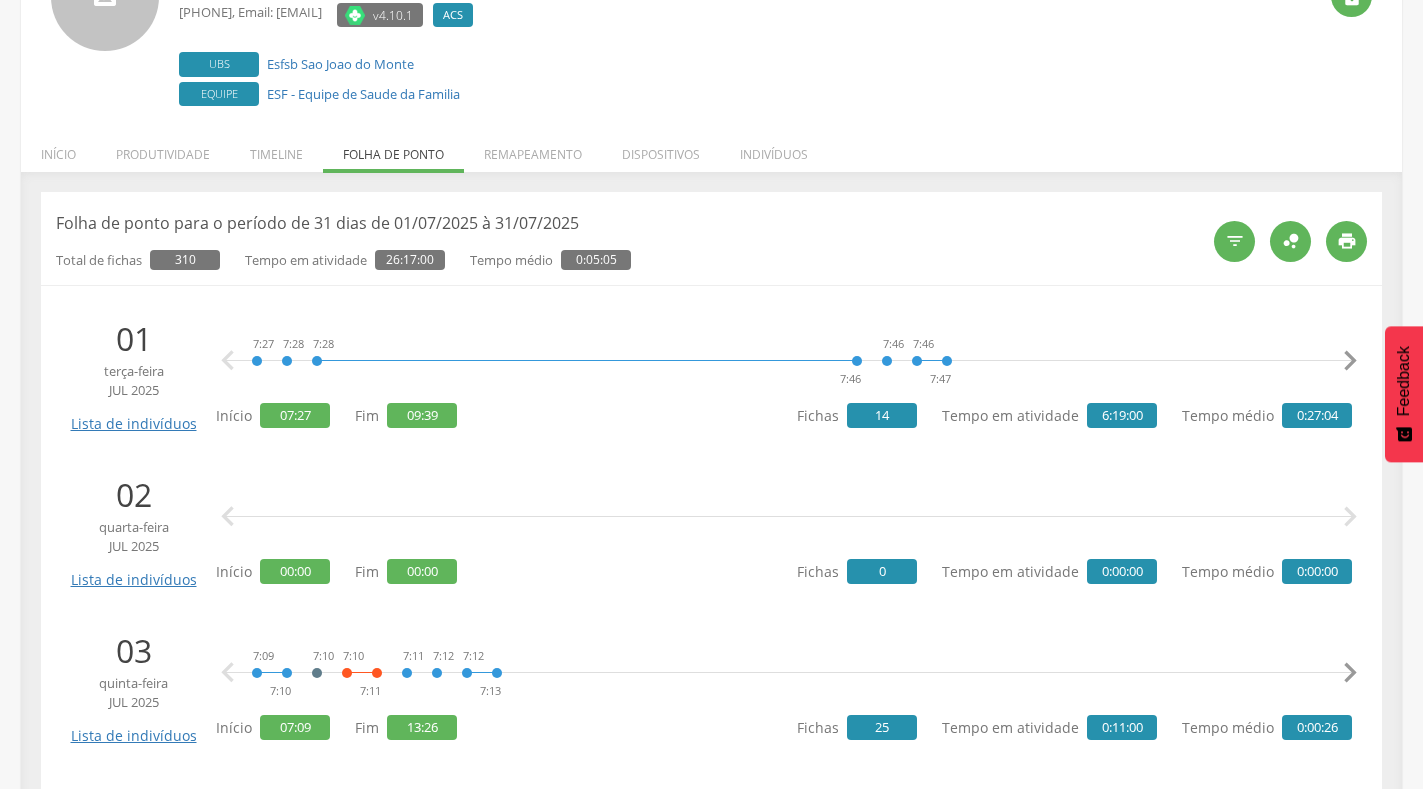 scroll, scrollTop: 200, scrollLeft: 0, axis: vertical 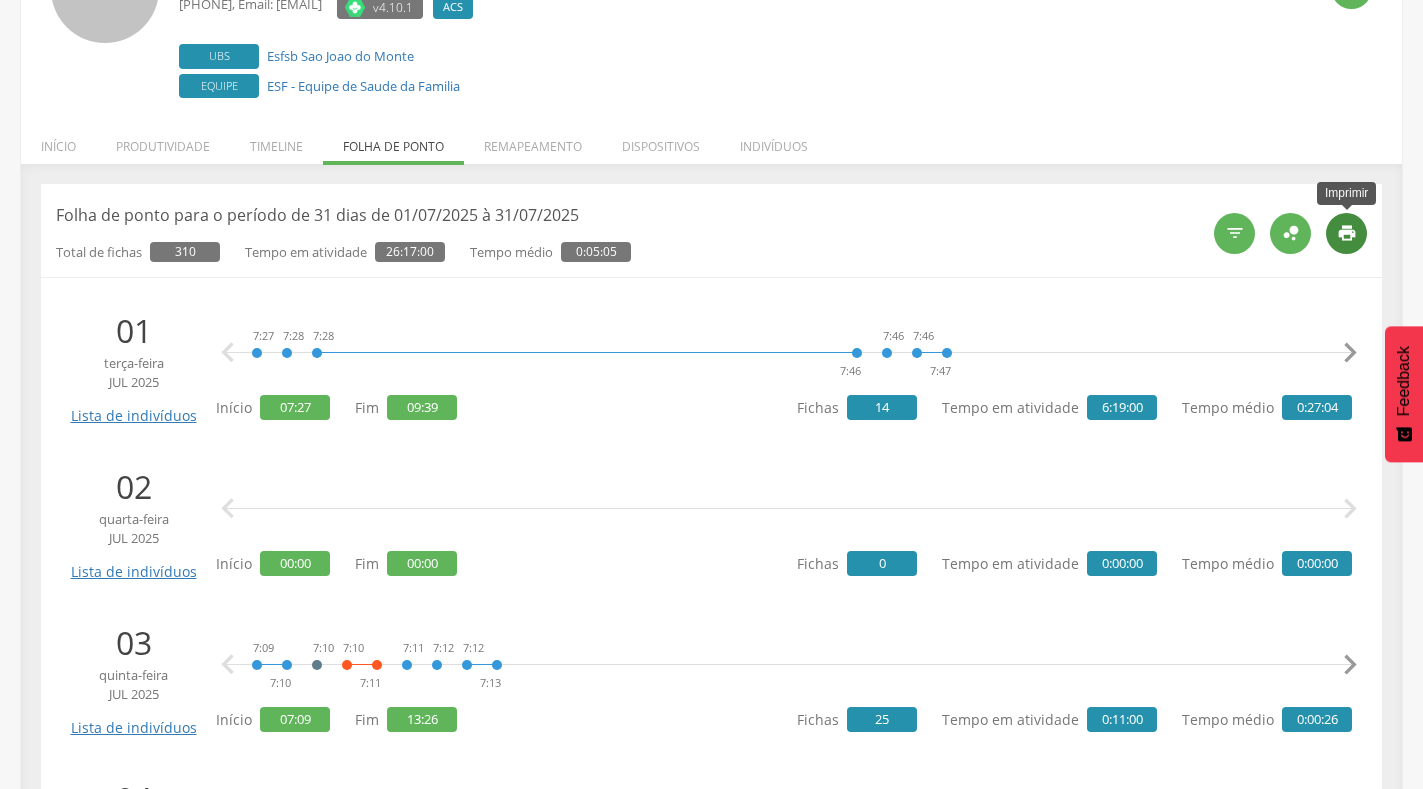 click on "" at bounding box center (1347, 233) 